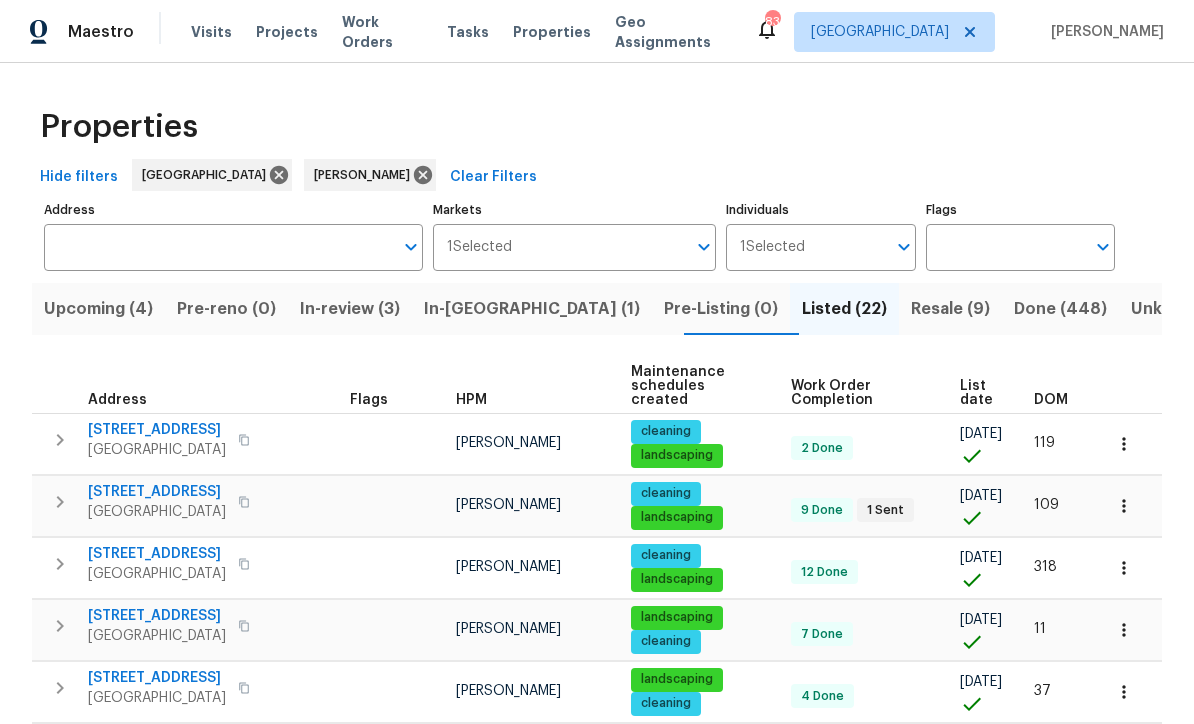 scroll, scrollTop: 0, scrollLeft: 0, axis: both 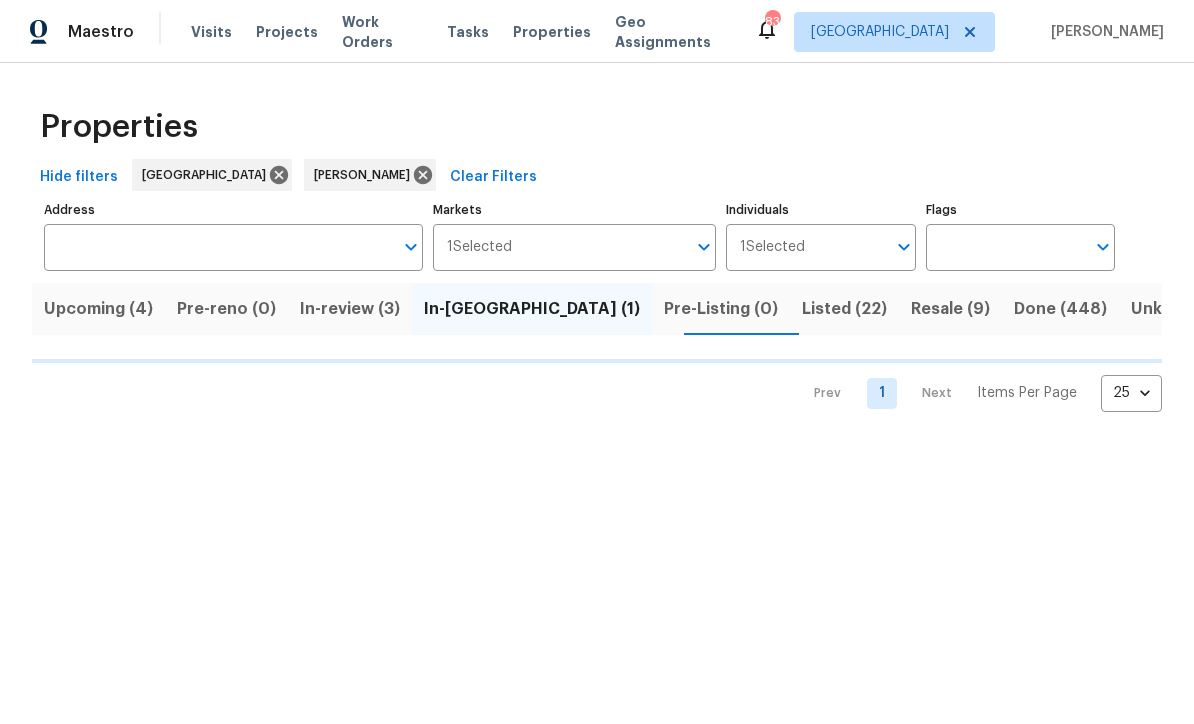 click on "In-reno (1)" at bounding box center (532, 309) 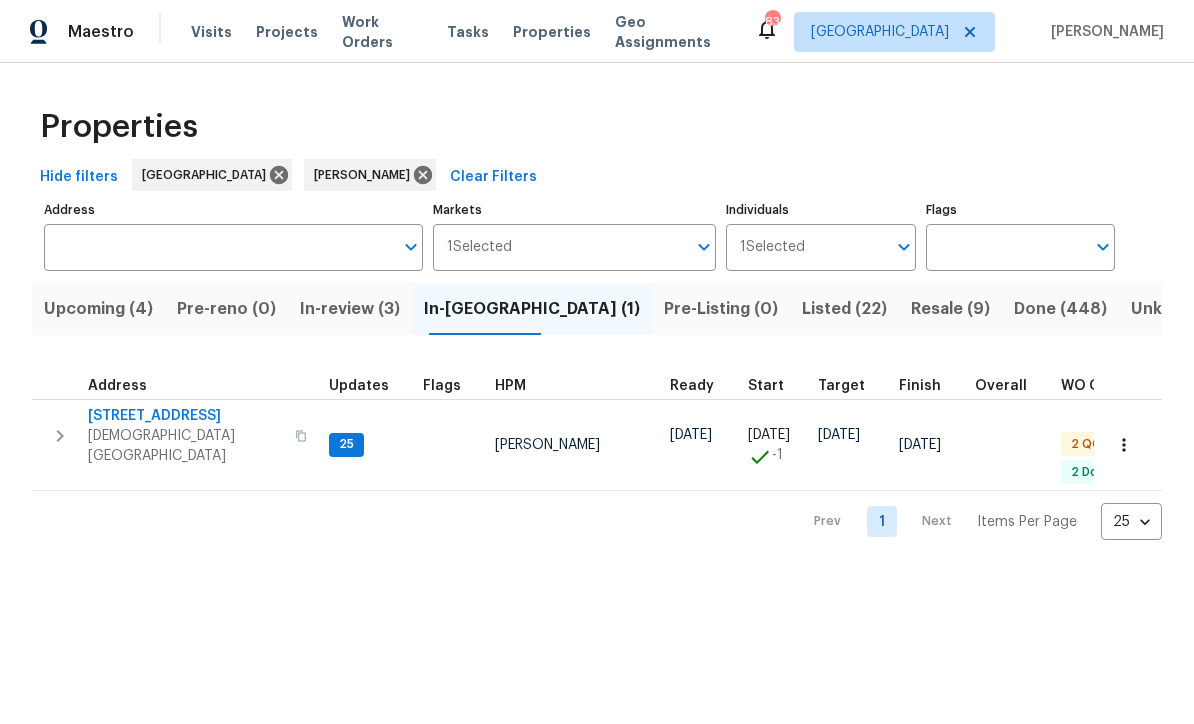 click on "[STREET_ADDRESS]" at bounding box center [185, 416] 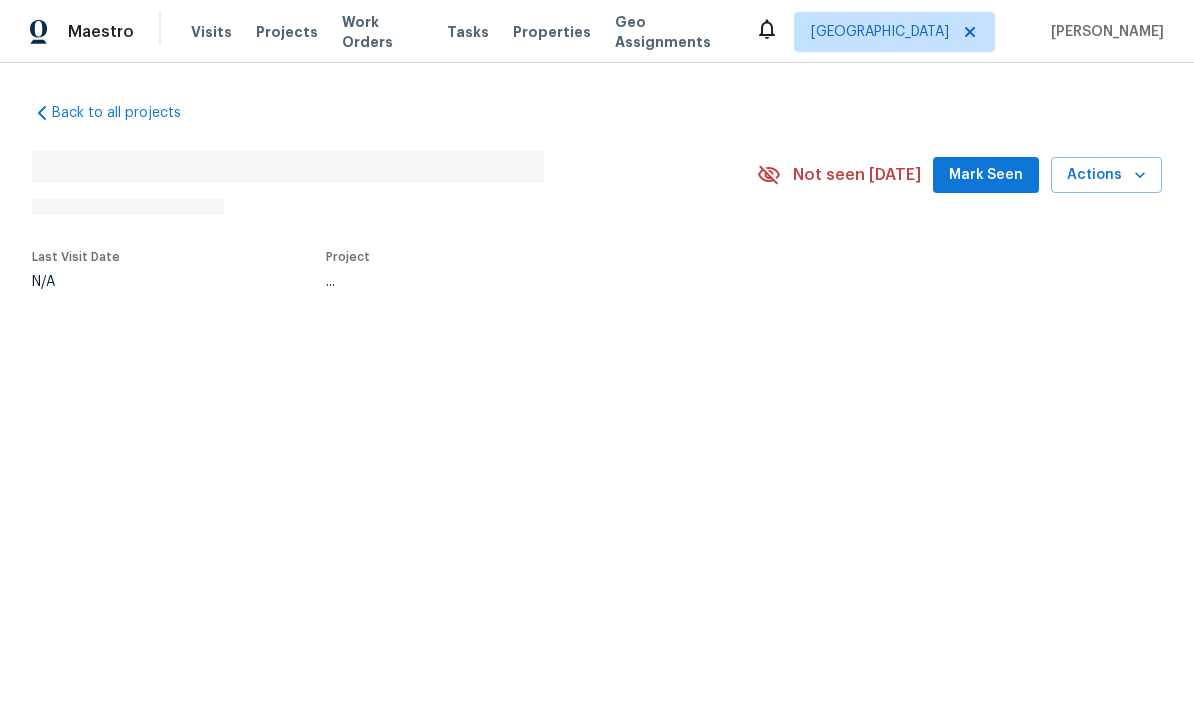 scroll, scrollTop: 0, scrollLeft: 0, axis: both 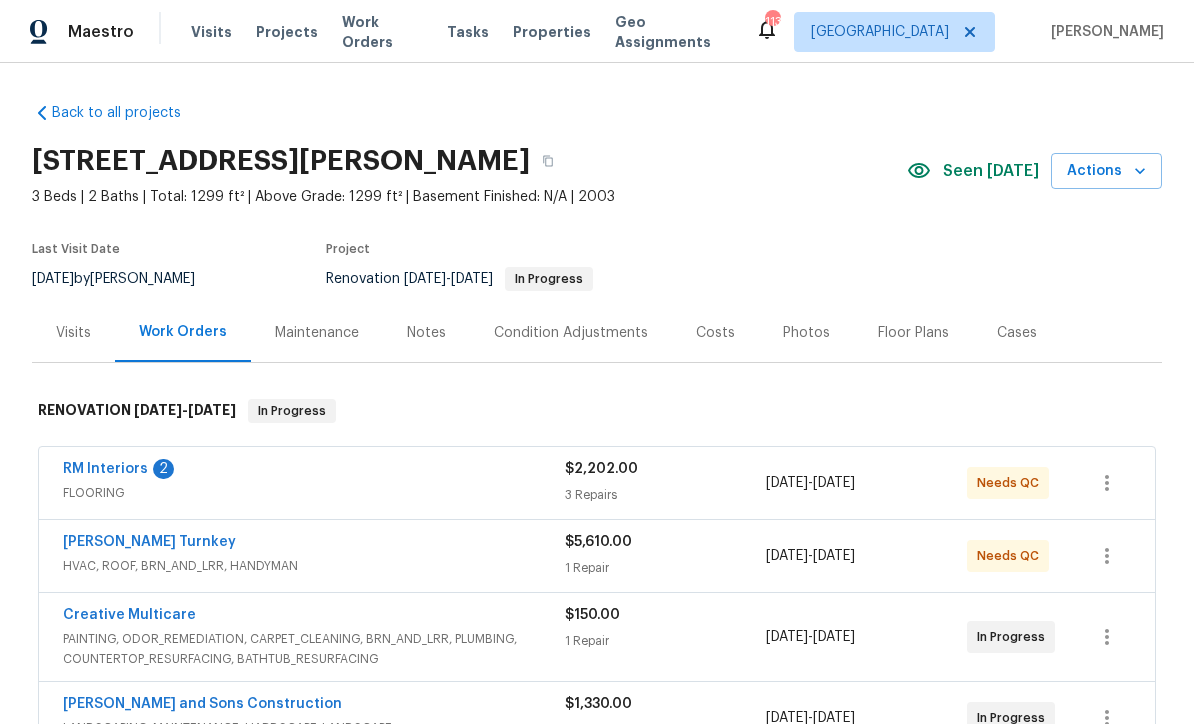 click on "RM Interiors" at bounding box center [105, 469] 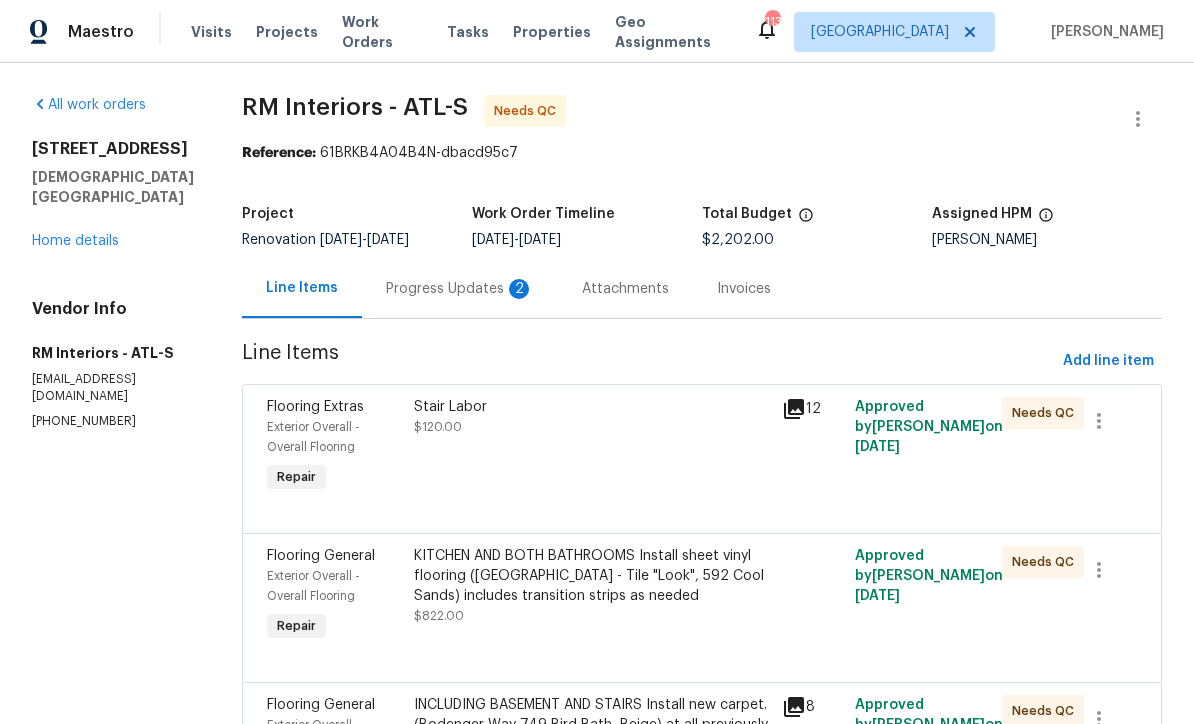 click on "Progress Updates 2" at bounding box center (460, 289) 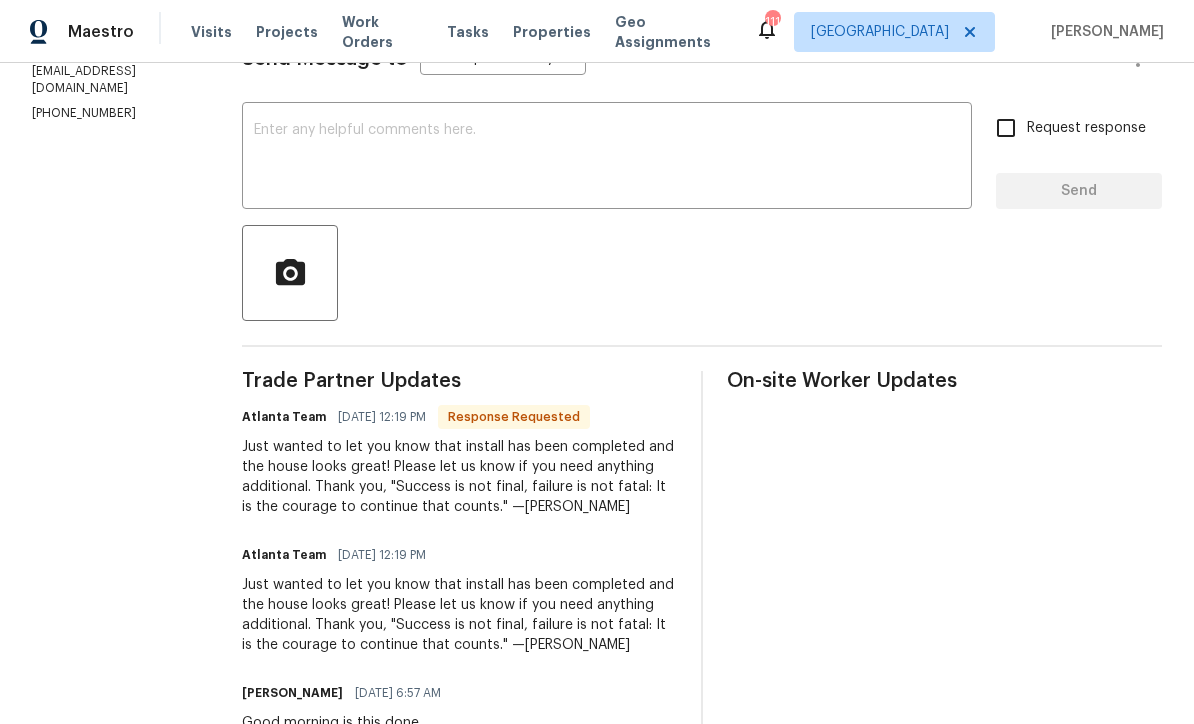 scroll, scrollTop: 304, scrollLeft: 0, axis: vertical 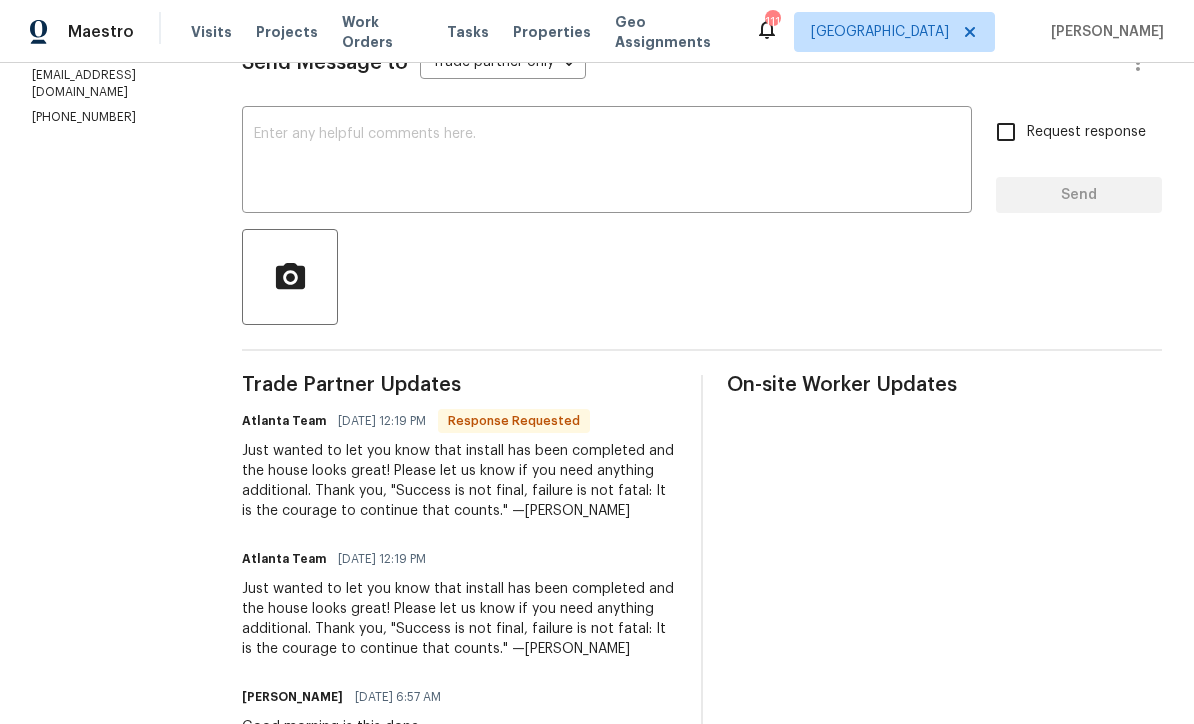 click at bounding box center (607, 162) 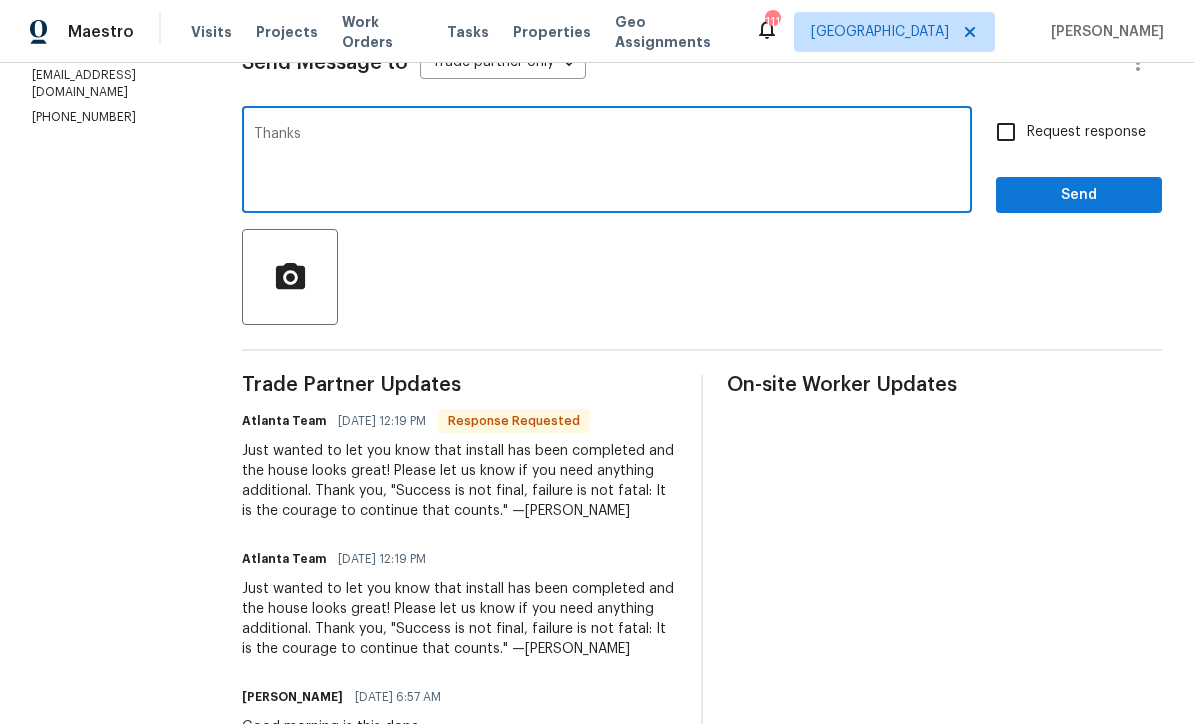 type on "Thanks" 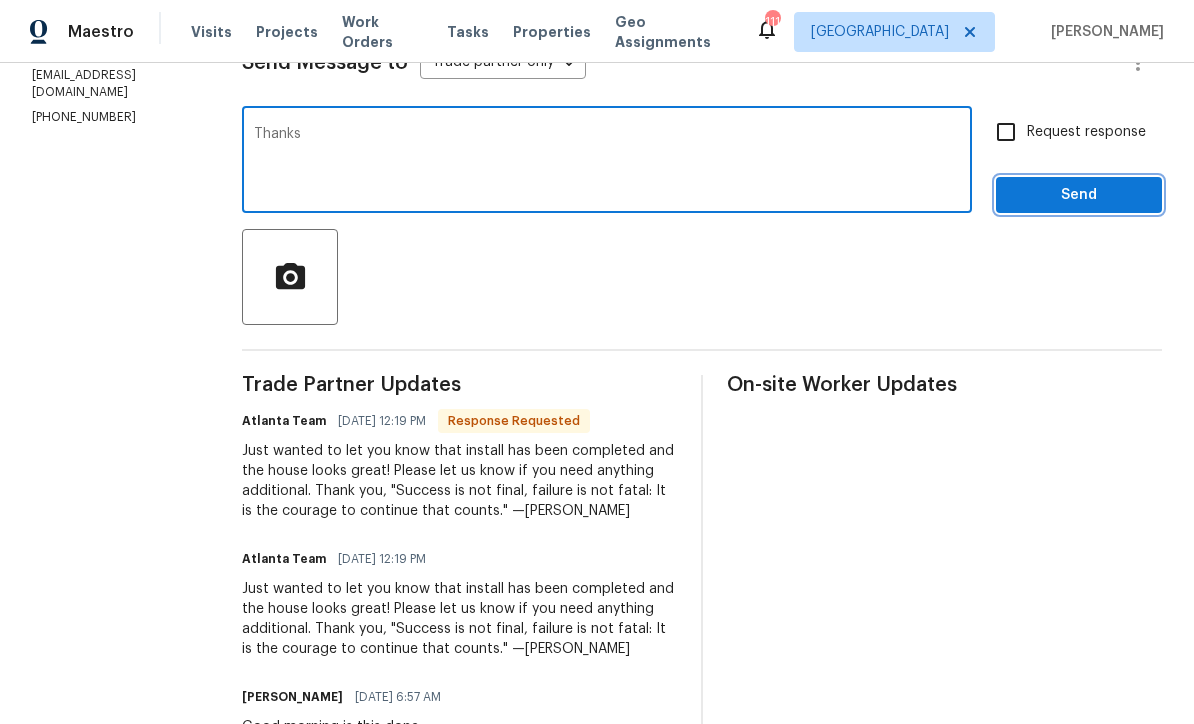 click on "Send" at bounding box center [1079, 195] 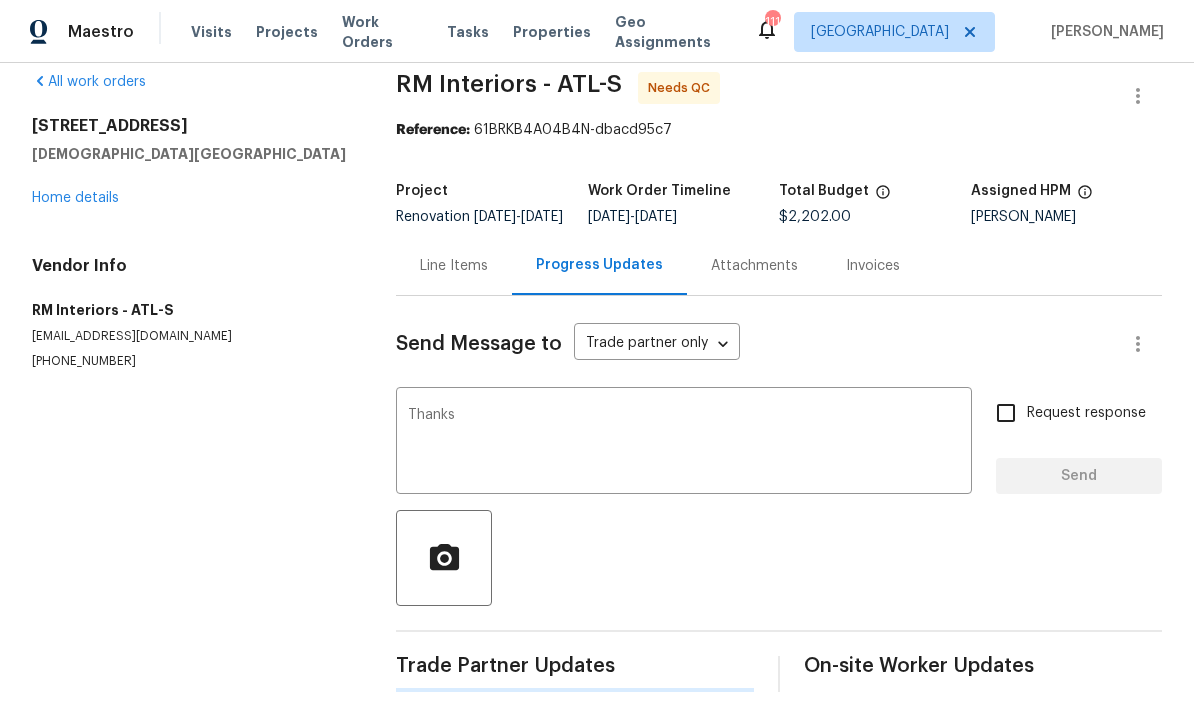 scroll, scrollTop: 0, scrollLeft: 0, axis: both 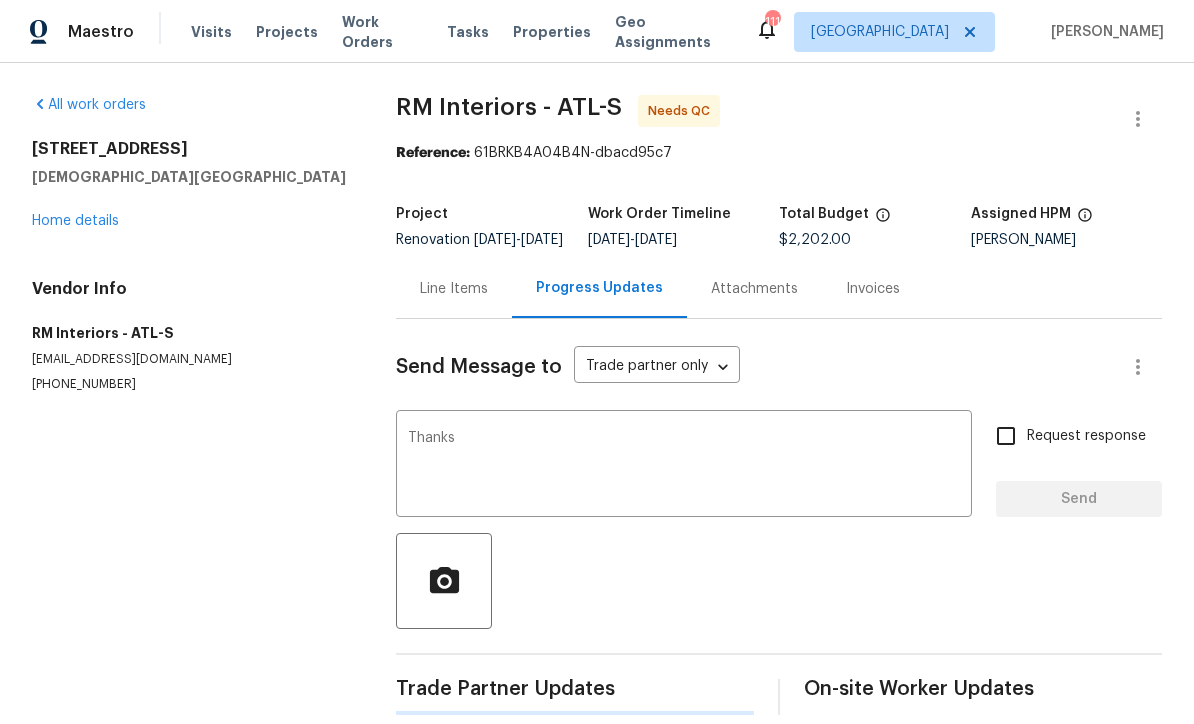 type 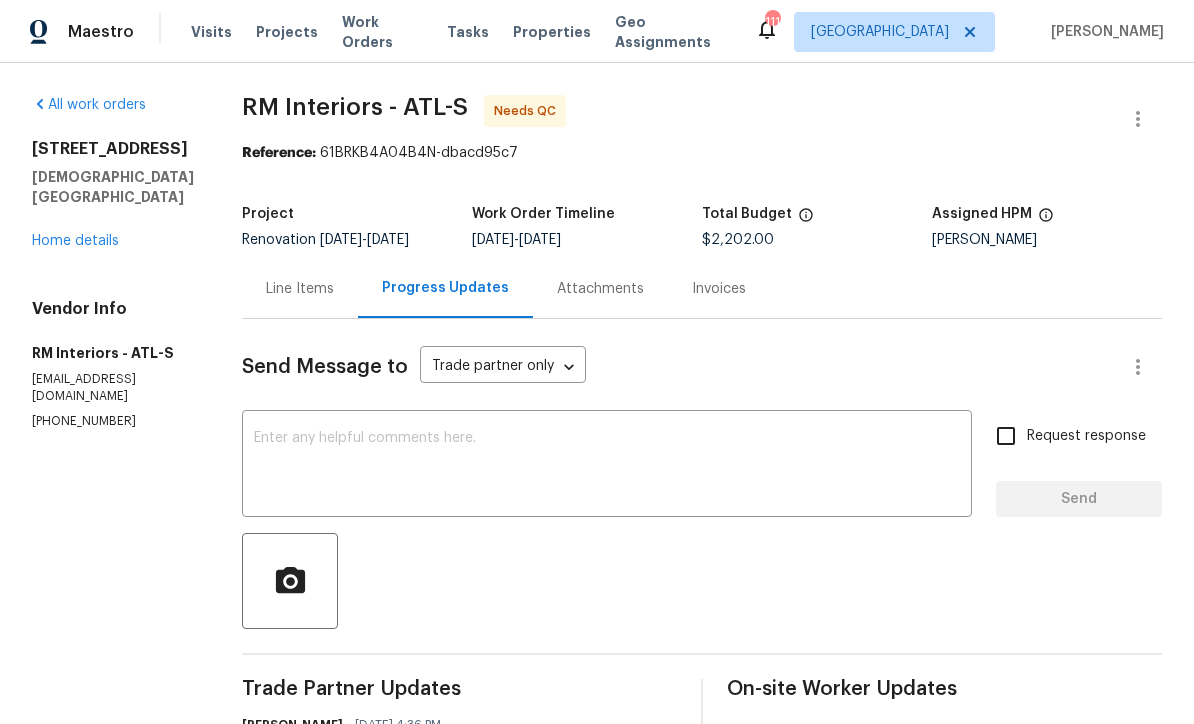 scroll, scrollTop: 0, scrollLeft: 0, axis: both 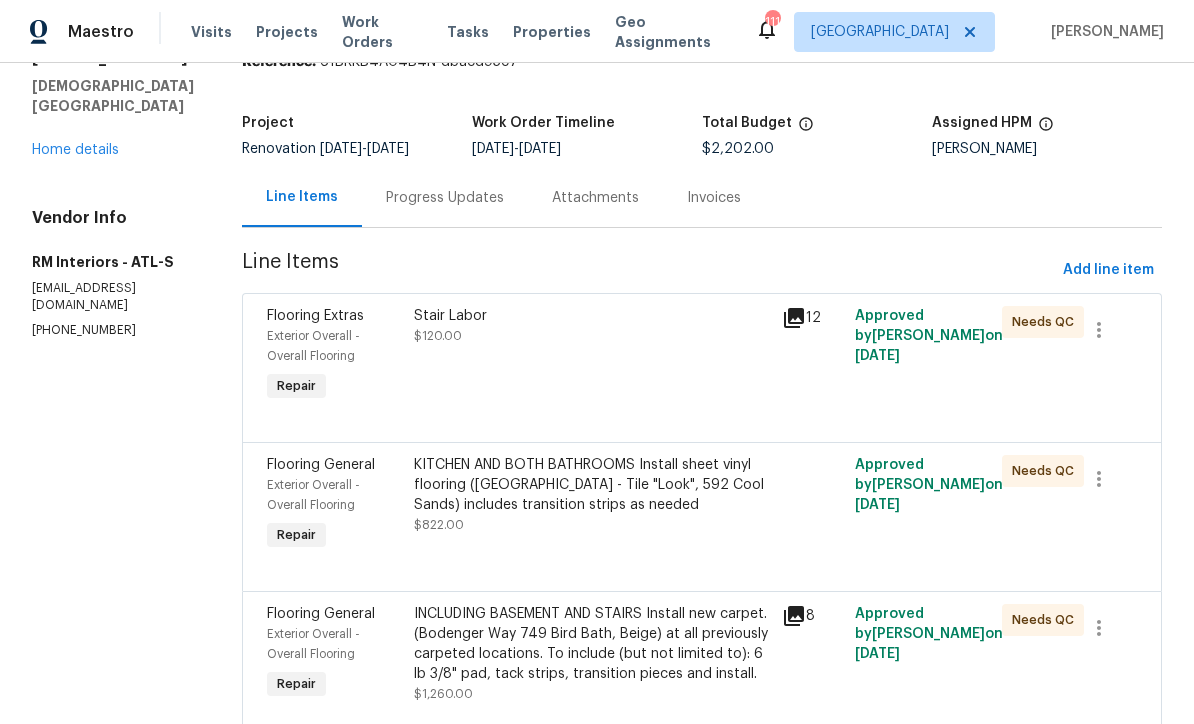 click on "Stair Labor $120.00" at bounding box center (592, 326) 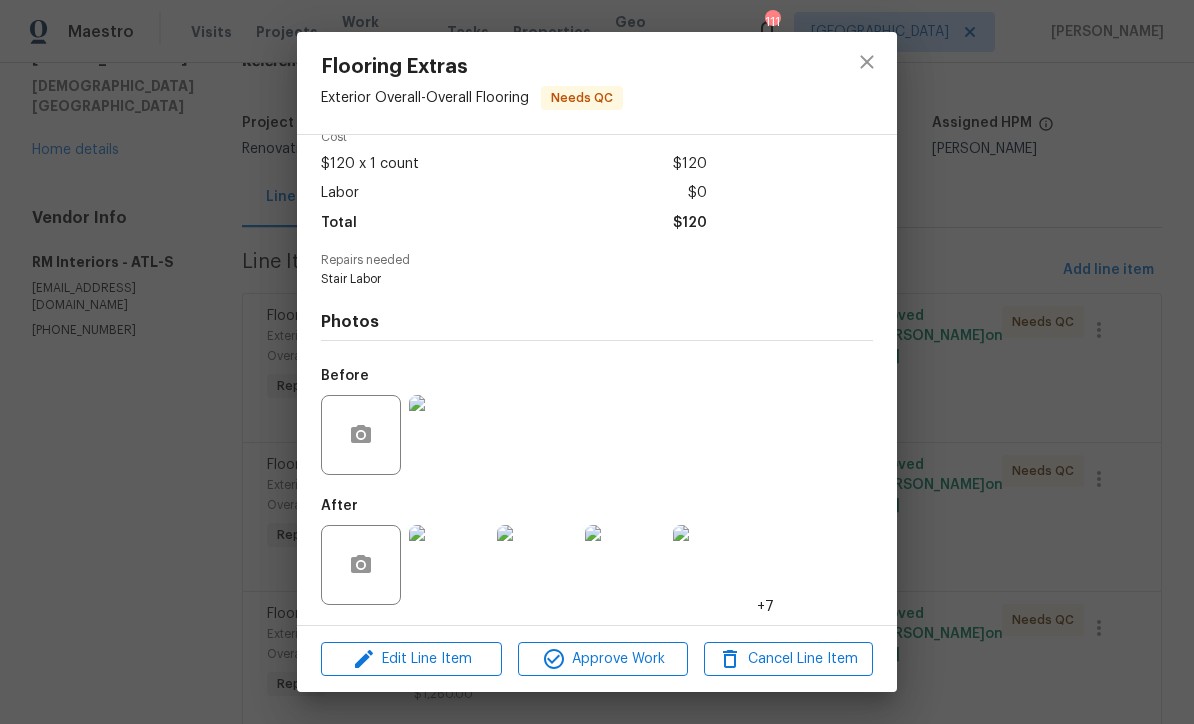 scroll, scrollTop: 102, scrollLeft: 0, axis: vertical 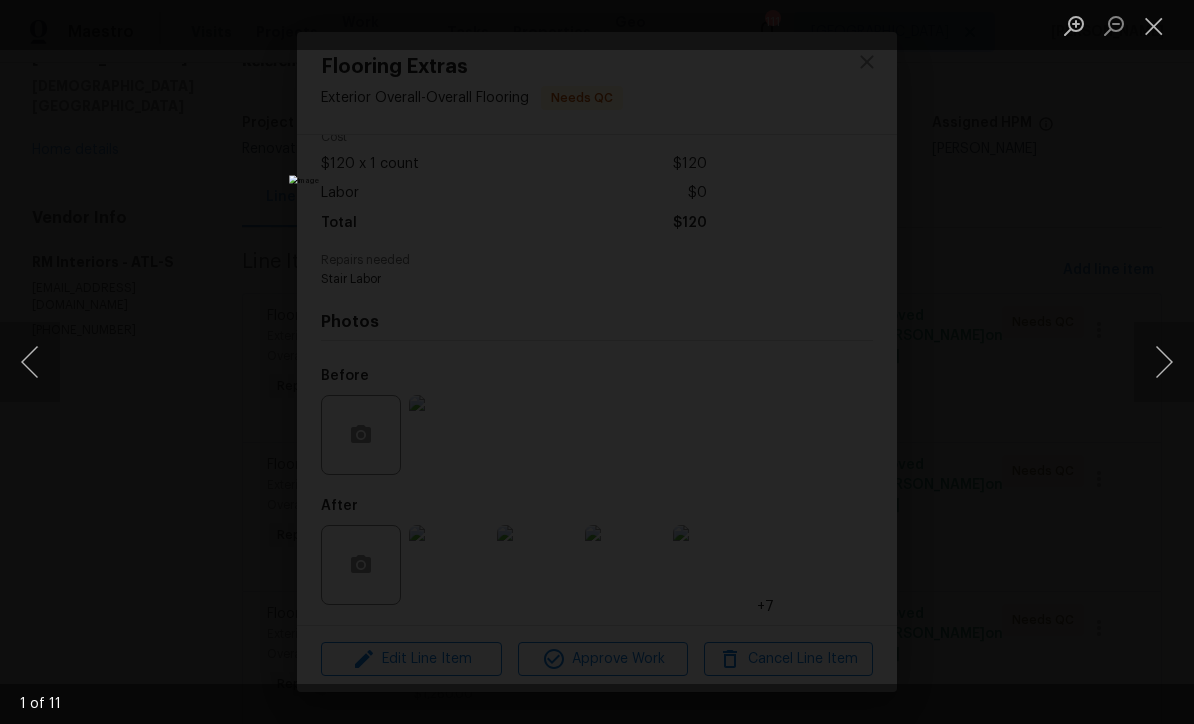 click at bounding box center (1164, 362) 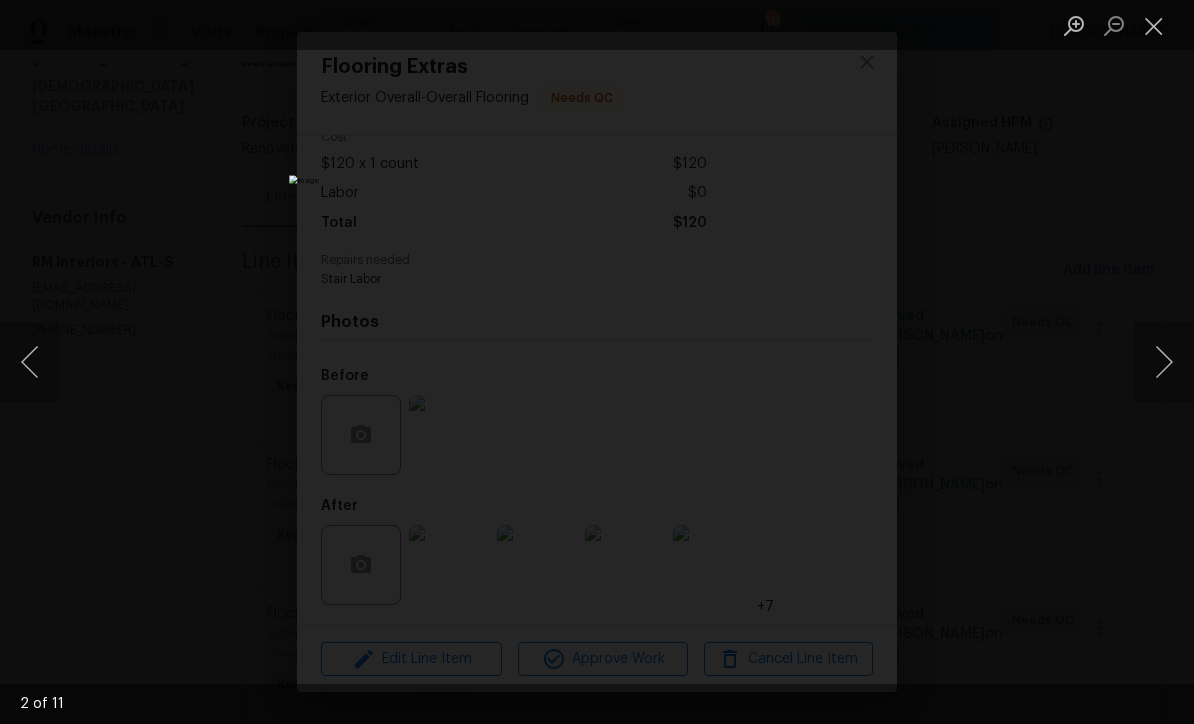 click at bounding box center [1164, 362] 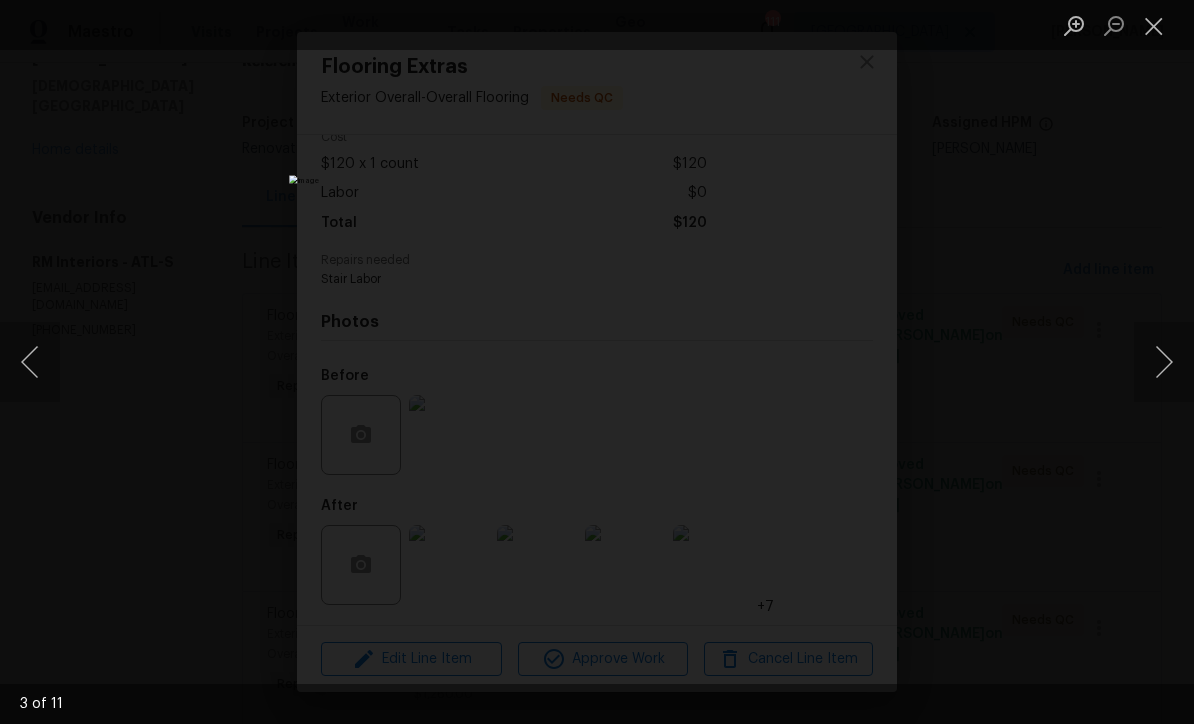 click at bounding box center [1164, 362] 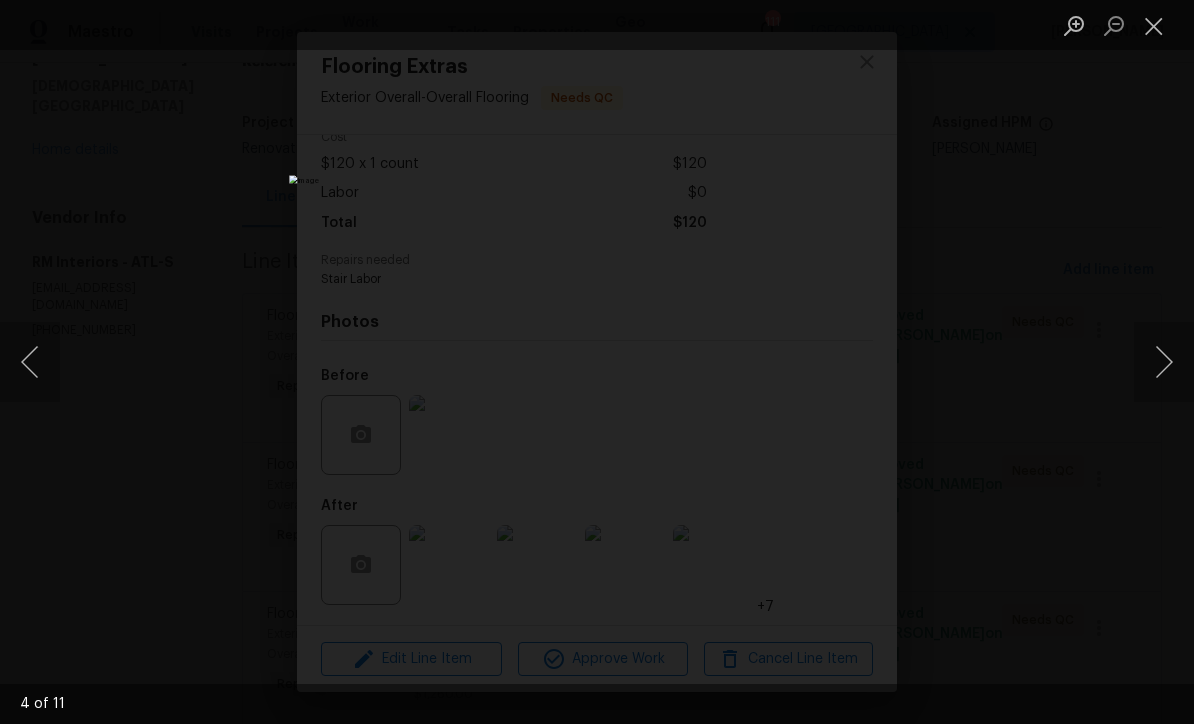 click at bounding box center [1164, 362] 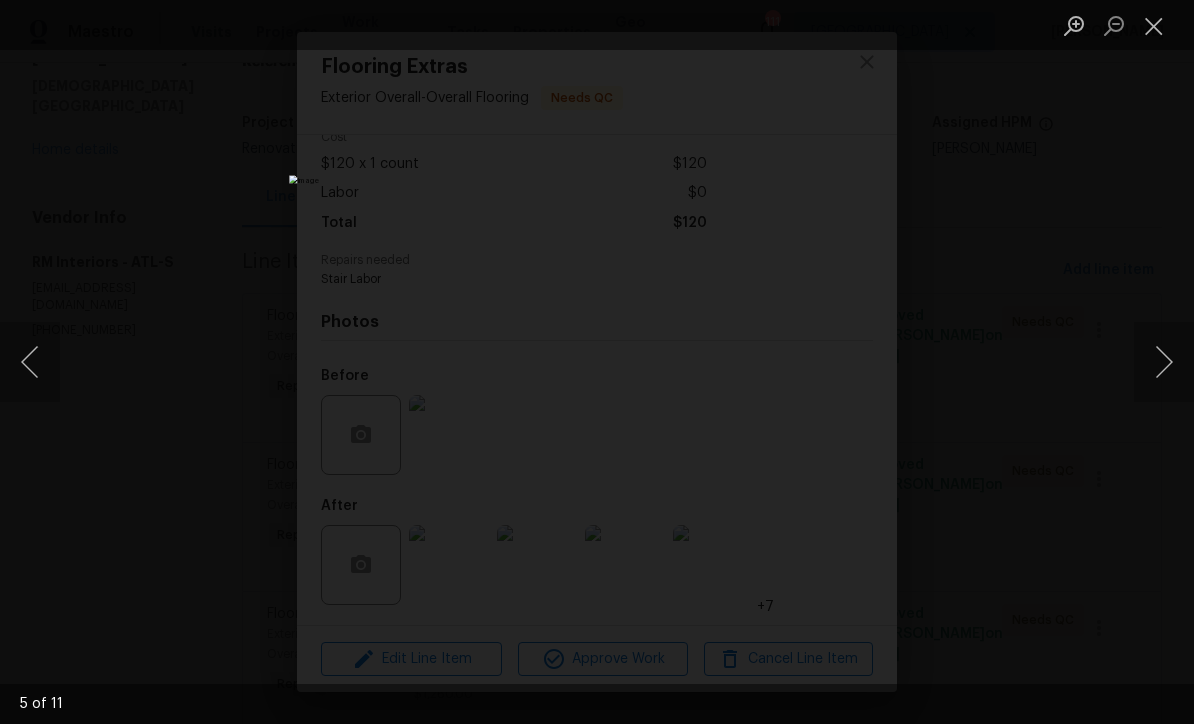 click at bounding box center (1164, 362) 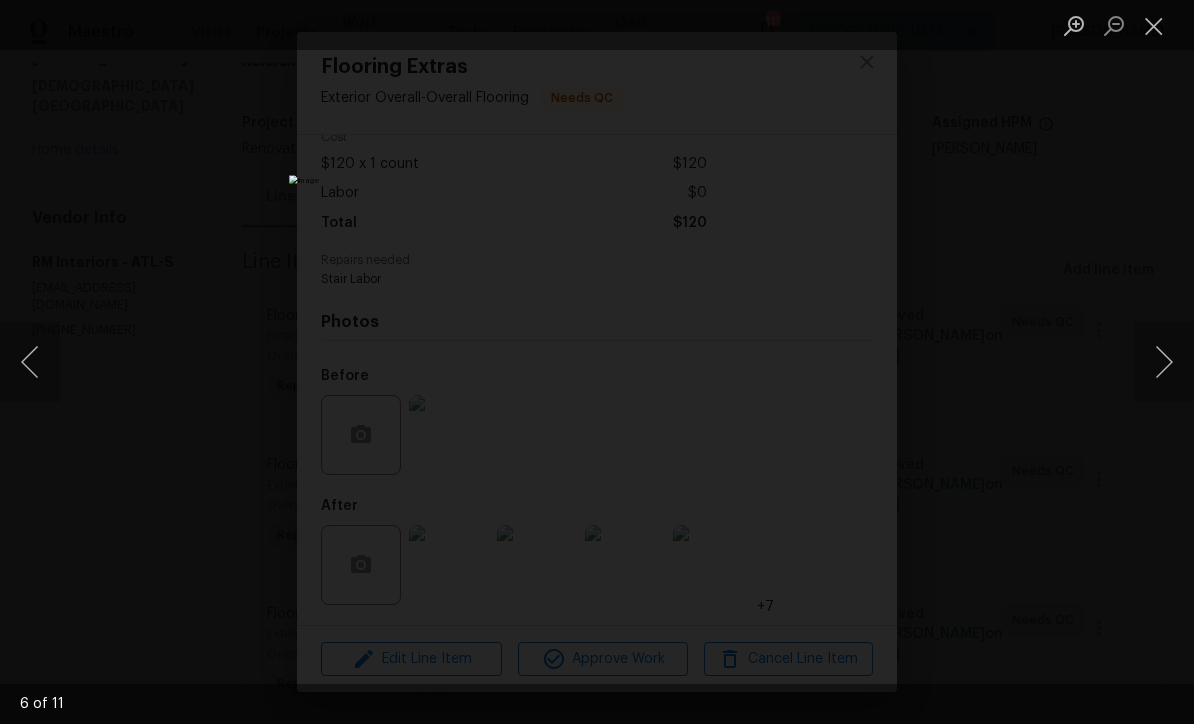 click at bounding box center [1164, 362] 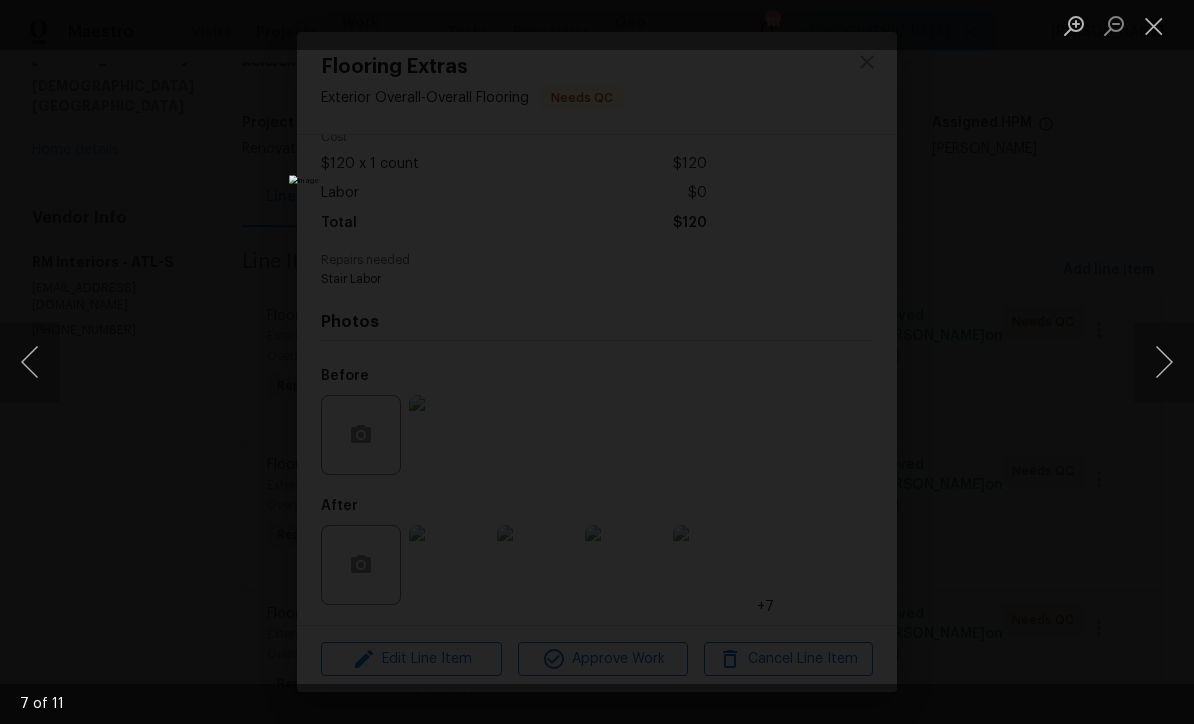 click at bounding box center [1154, 25] 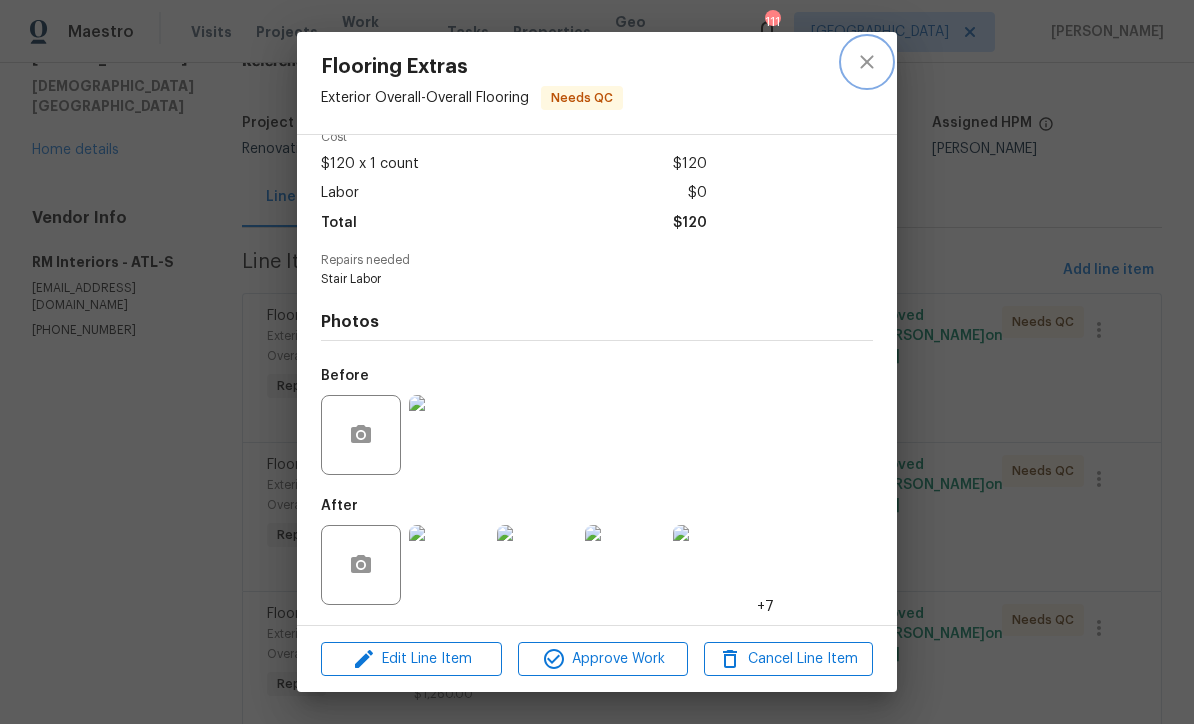 click 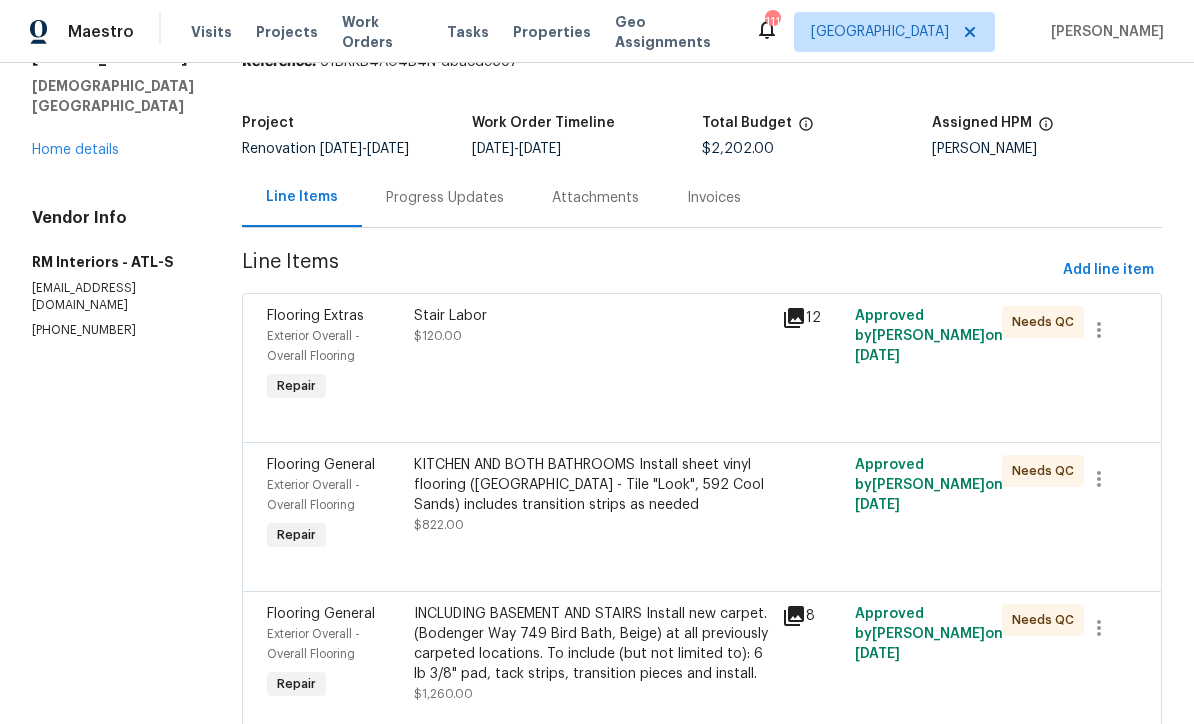 click on "KITCHEN AND BOTH BATHROOMS
Install sheet vinyl flooring ([GEOGRAPHIC_DATA] - Tile "Look", 592 Cool Sands) includes transition strips as needed" at bounding box center [592, 485] 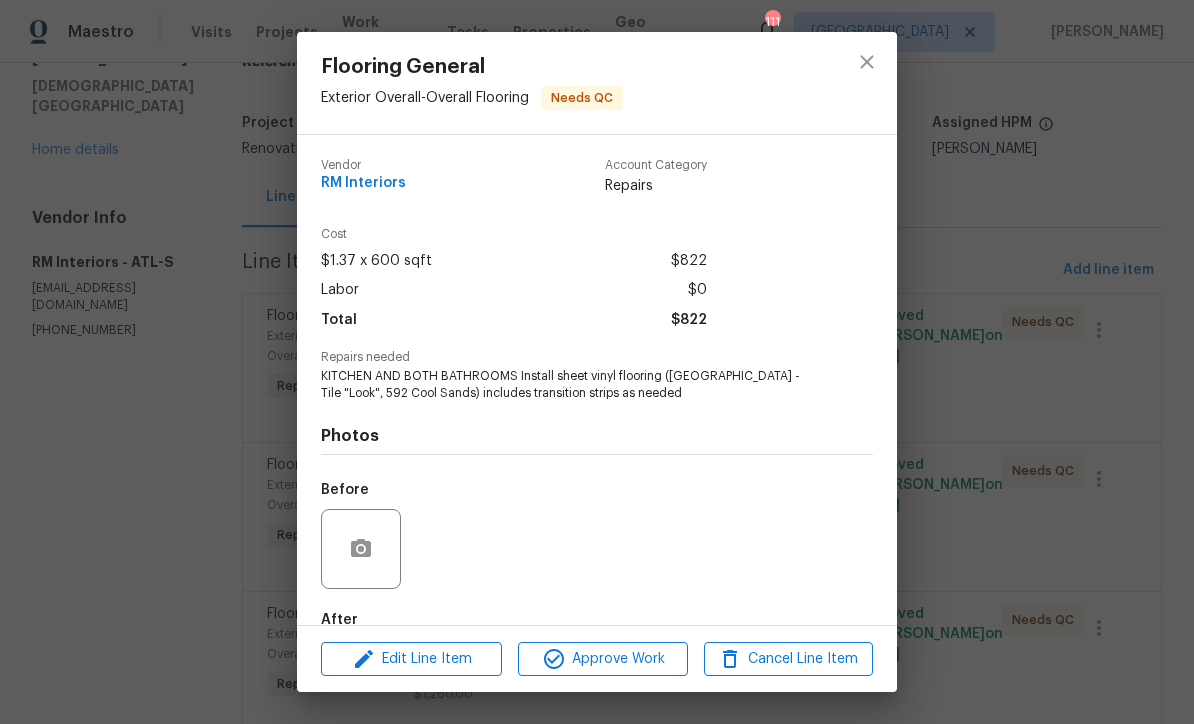 scroll, scrollTop: 0, scrollLeft: 0, axis: both 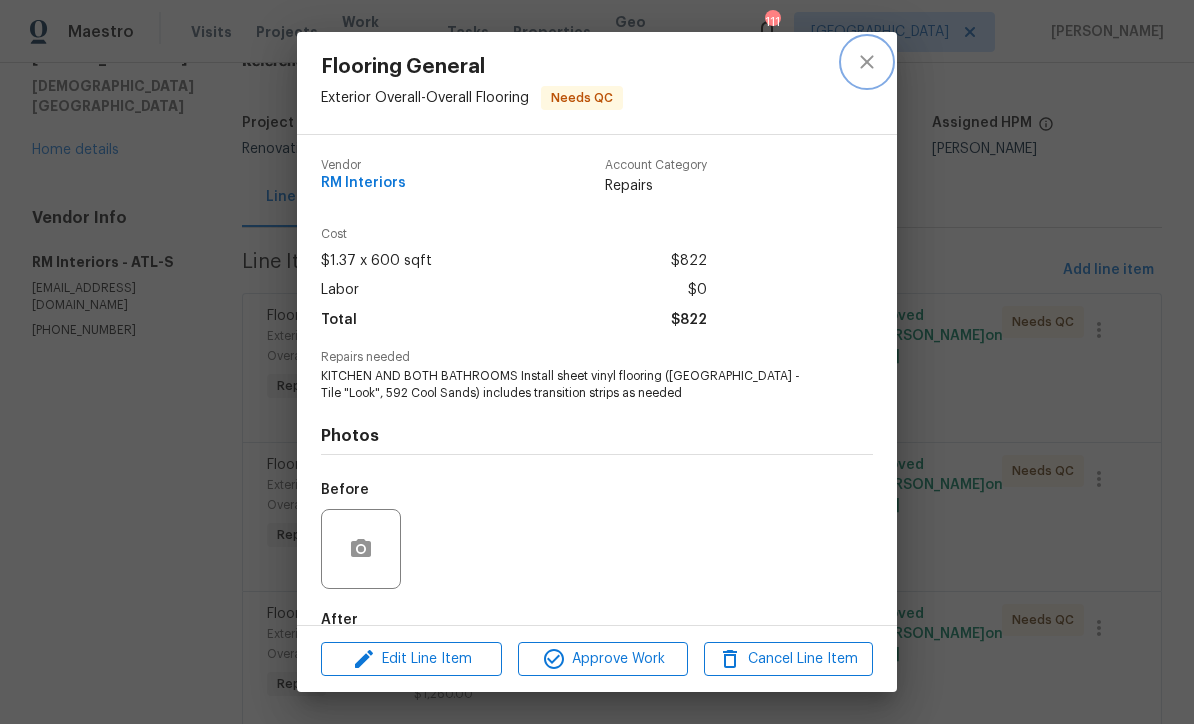 click 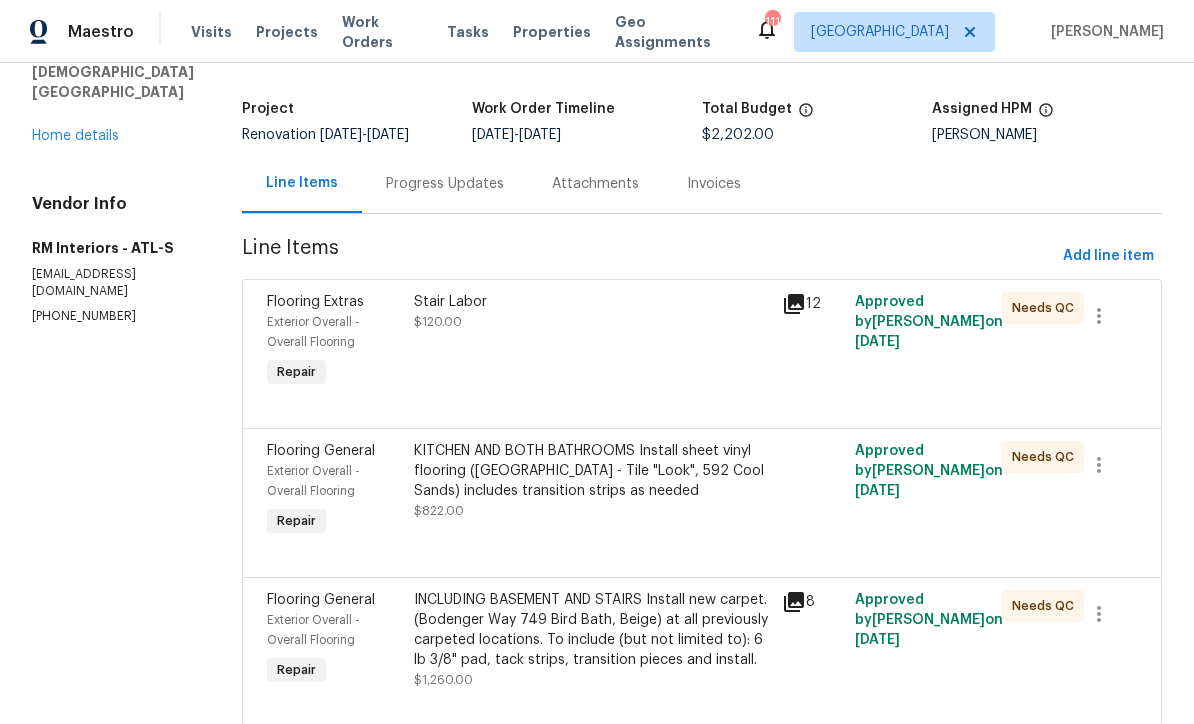 scroll, scrollTop: 104, scrollLeft: 0, axis: vertical 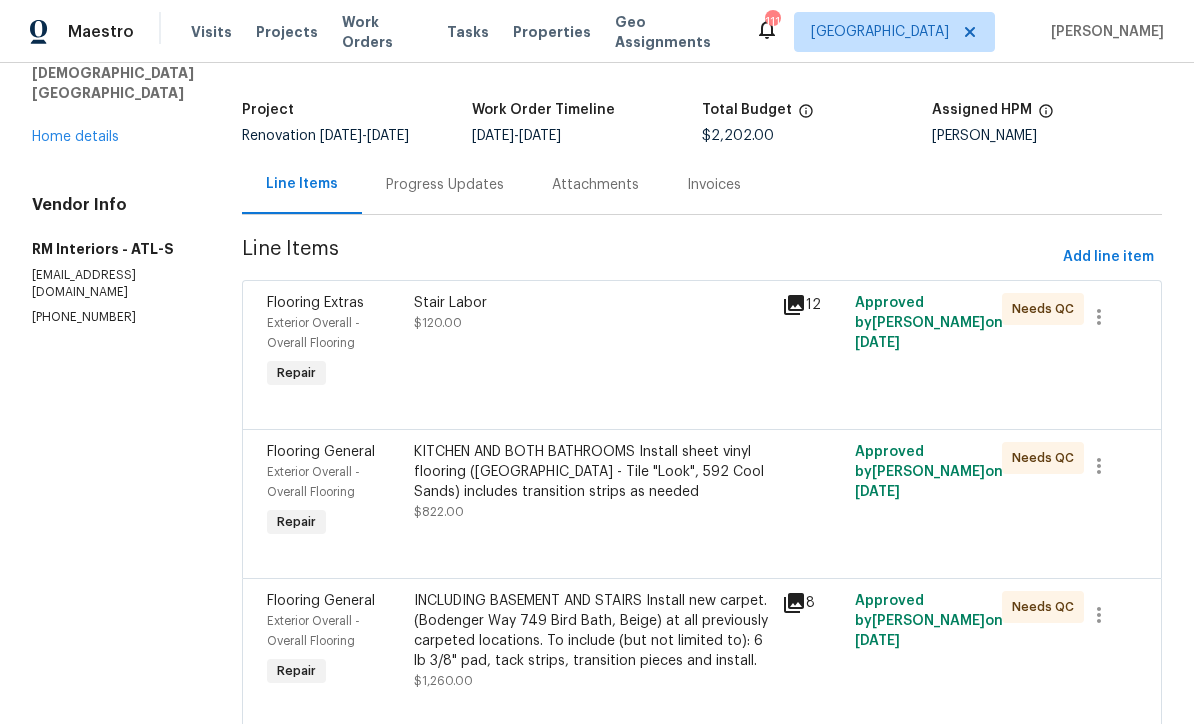 click on "INCLUDING BASEMENT AND STAIRS
Install new carpet. (Bodenger Way 749 Bird Bath, Beige) at all previously carpeted locations. To include (but not limited to): 6 lb 3/8" pad, tack strips, transition pieces and install." at bounding box center (592, 631) 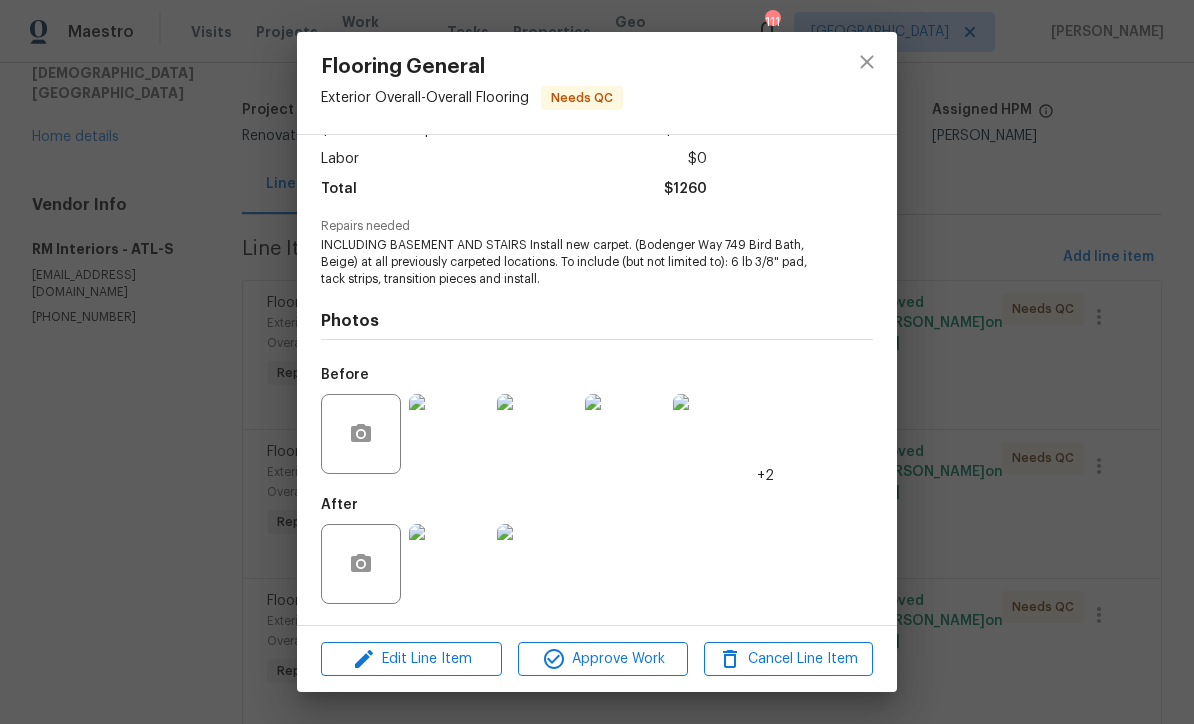 scroll, scrollTop: 134, scrollLeft: 0, axis: vertical 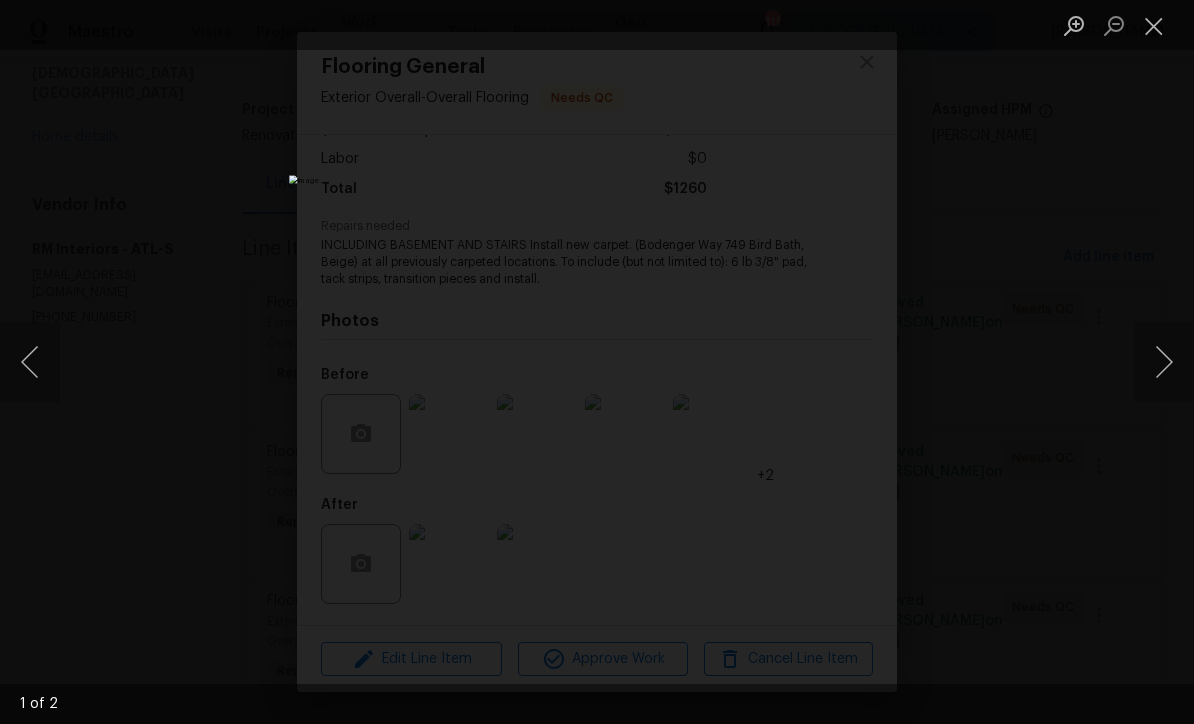 click at bounding box center (1154, 25) 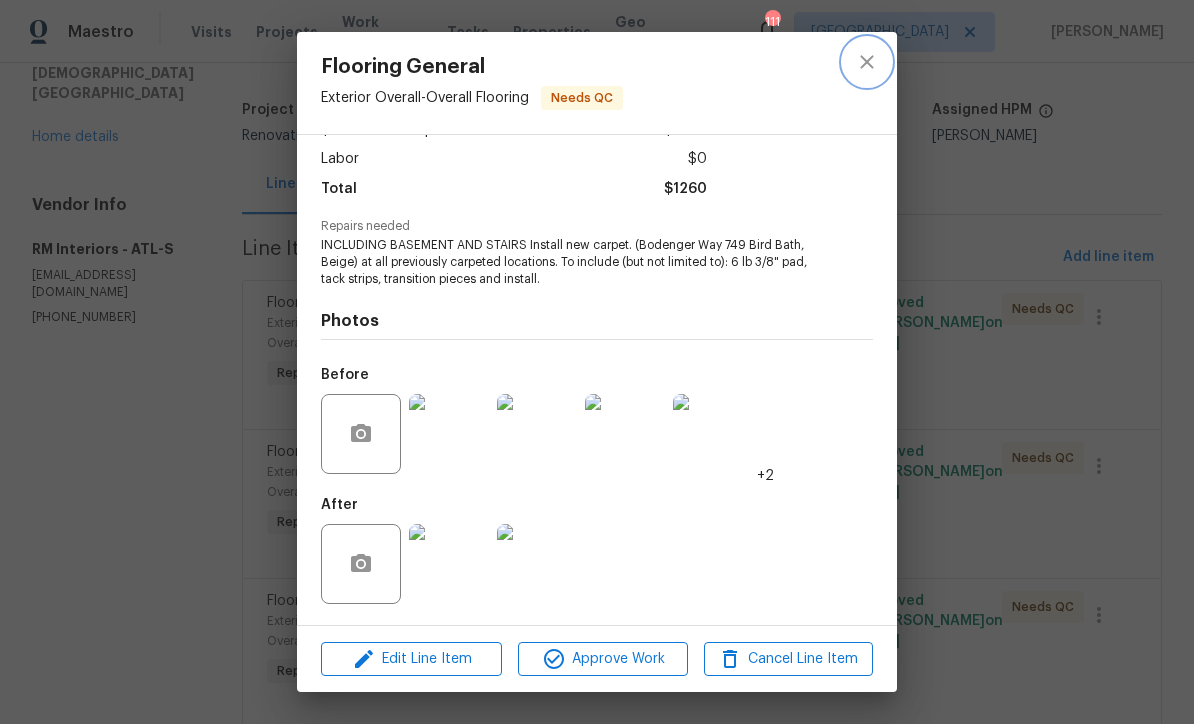 click 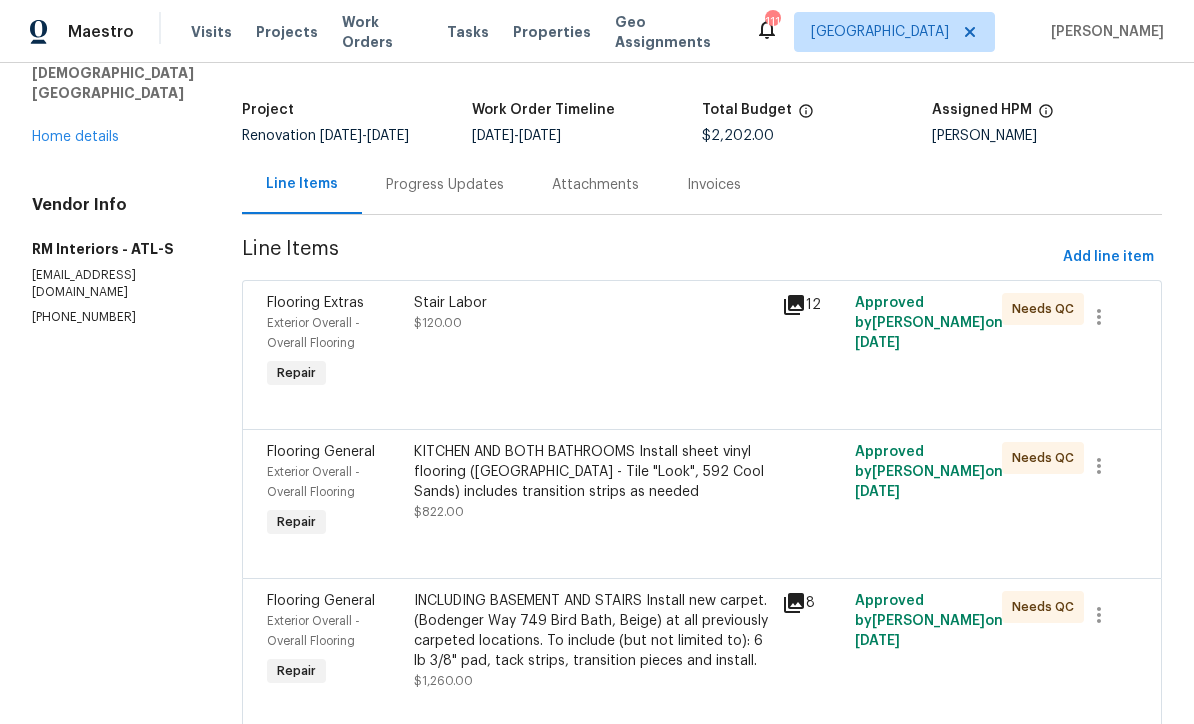 click on "Progress Updates" at bounding box center (445, 185) 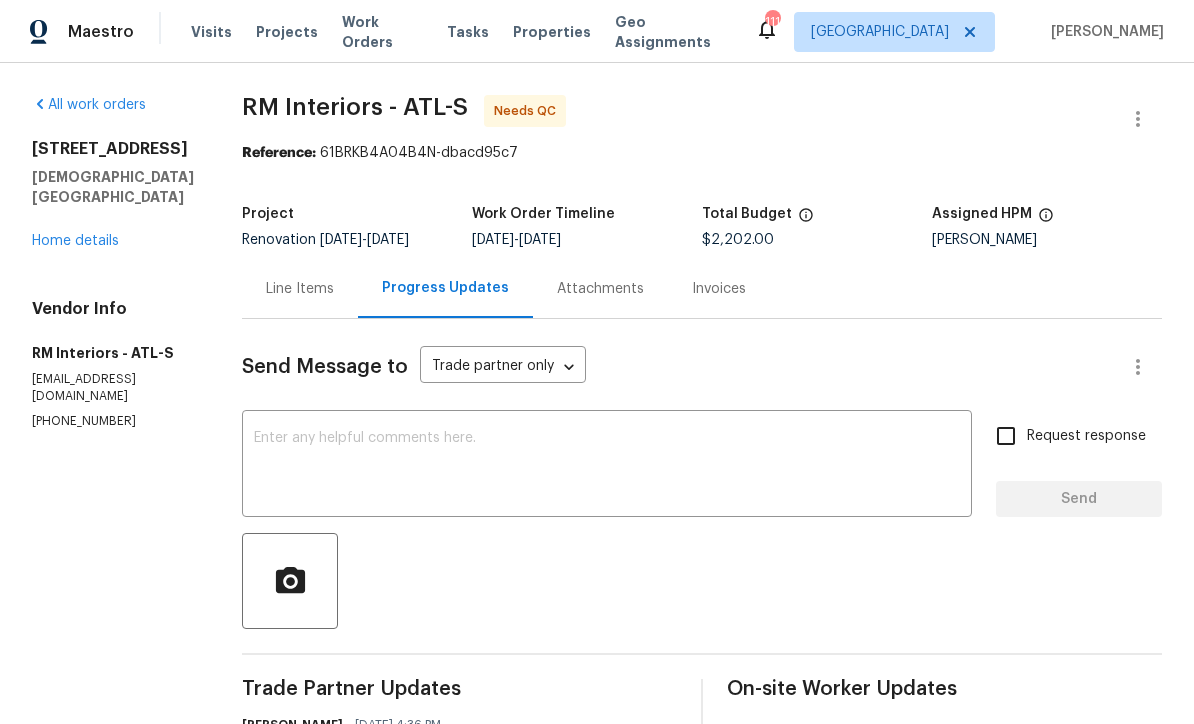 click at bounding box center [607, 466] 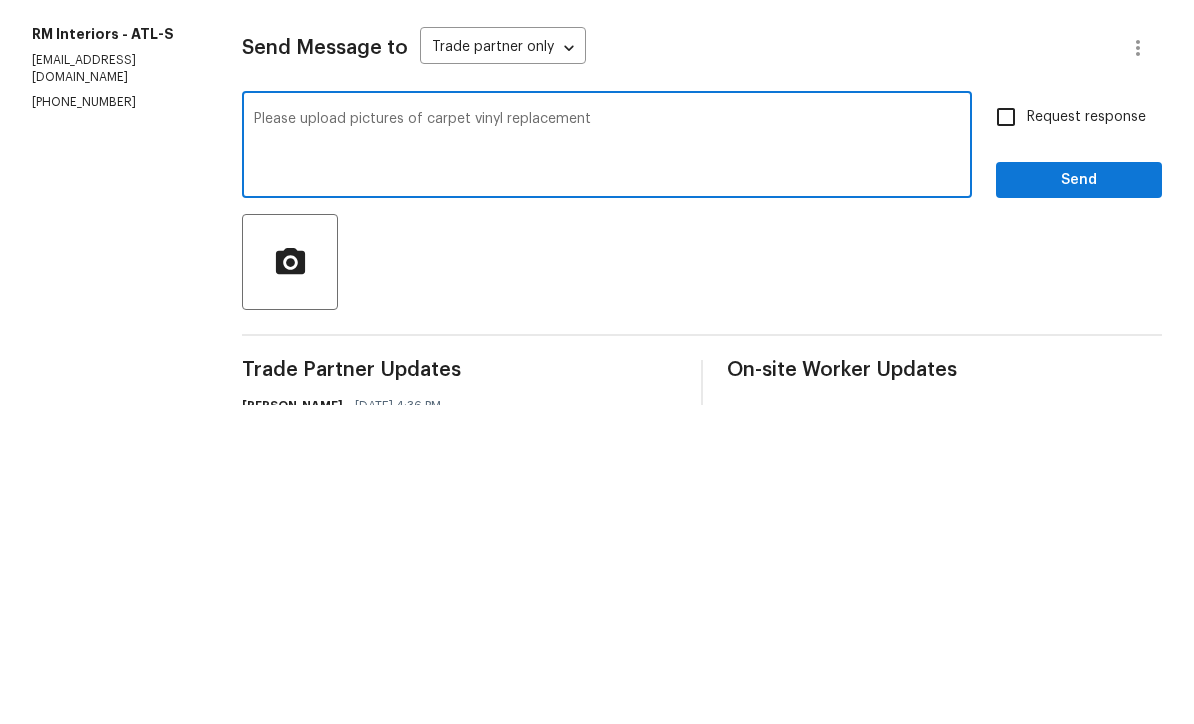 click on "Please upload pictures of carpet vinyl replacement" at bounding box center [607, 466] 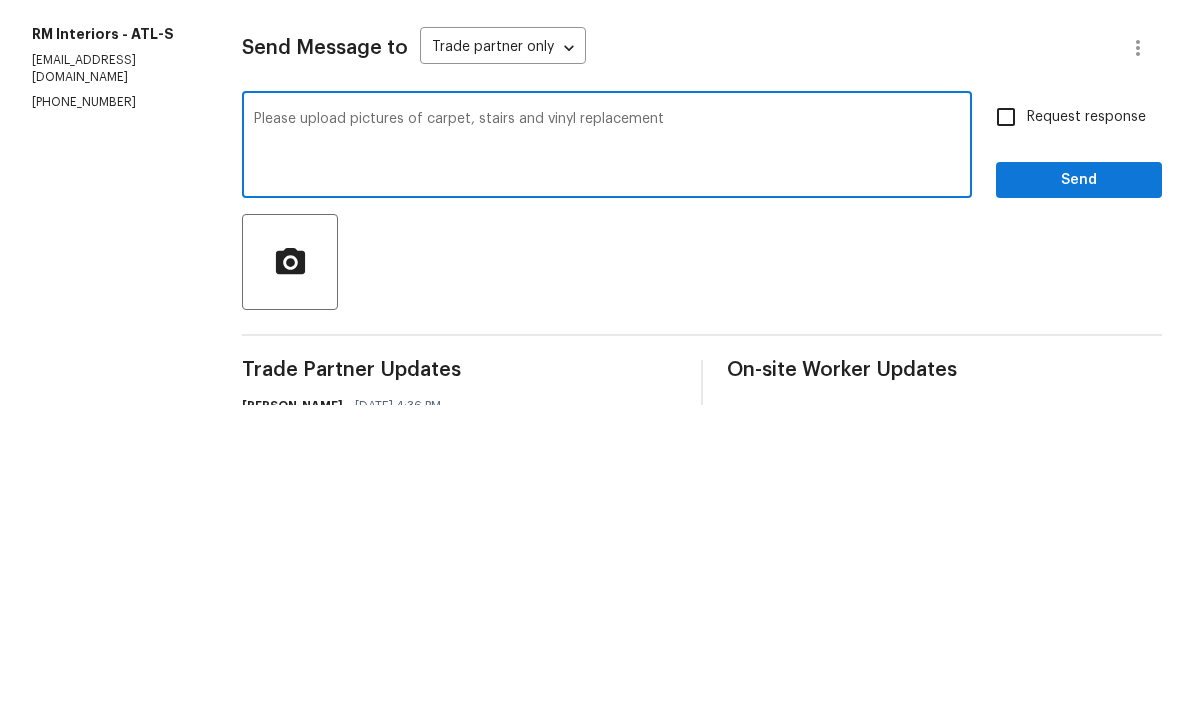 click on "Please upload pictures of carpet, stairs and vinyl replacement" at bounding box center [607, 466] 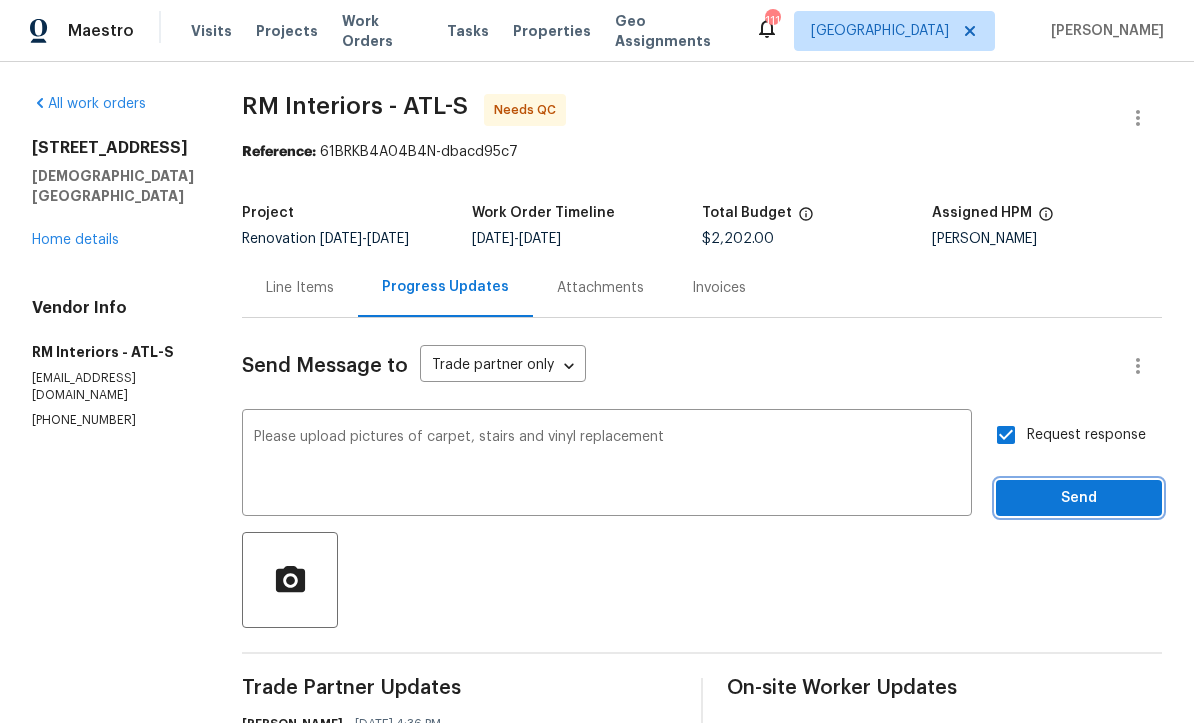 click on "Send" at bounding box center (1079, 499) 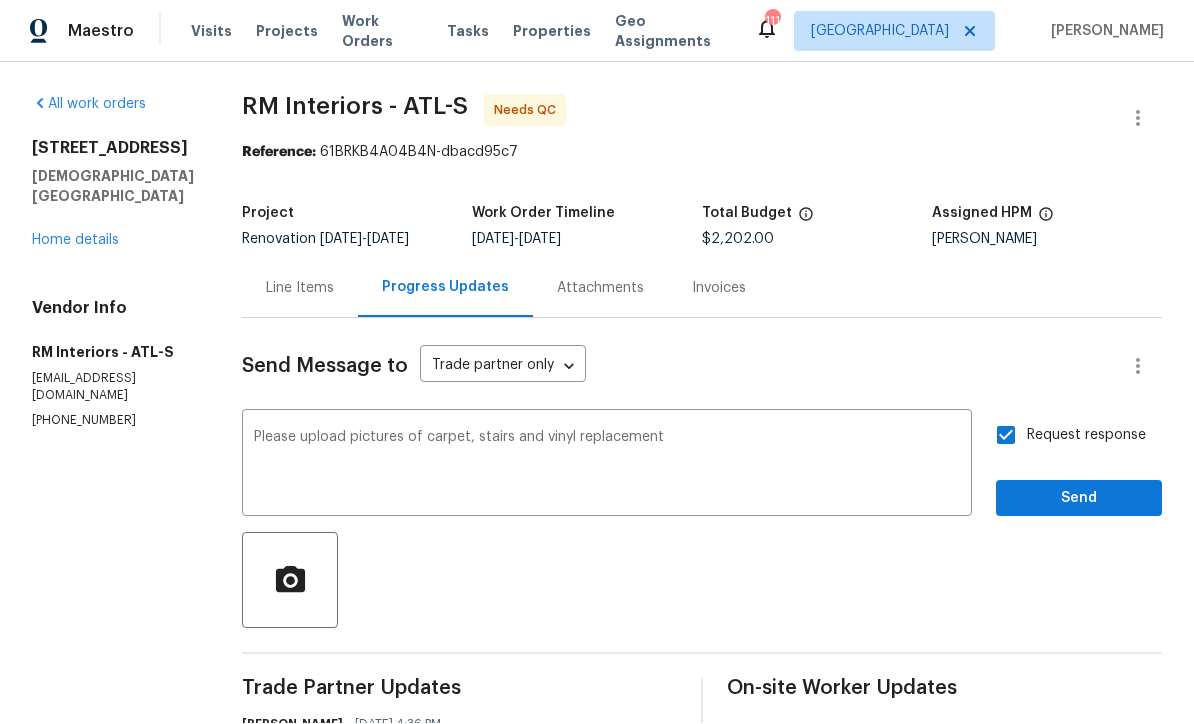 scroll, scrollTop: 38, scrollLeft: 0, axis: vertical 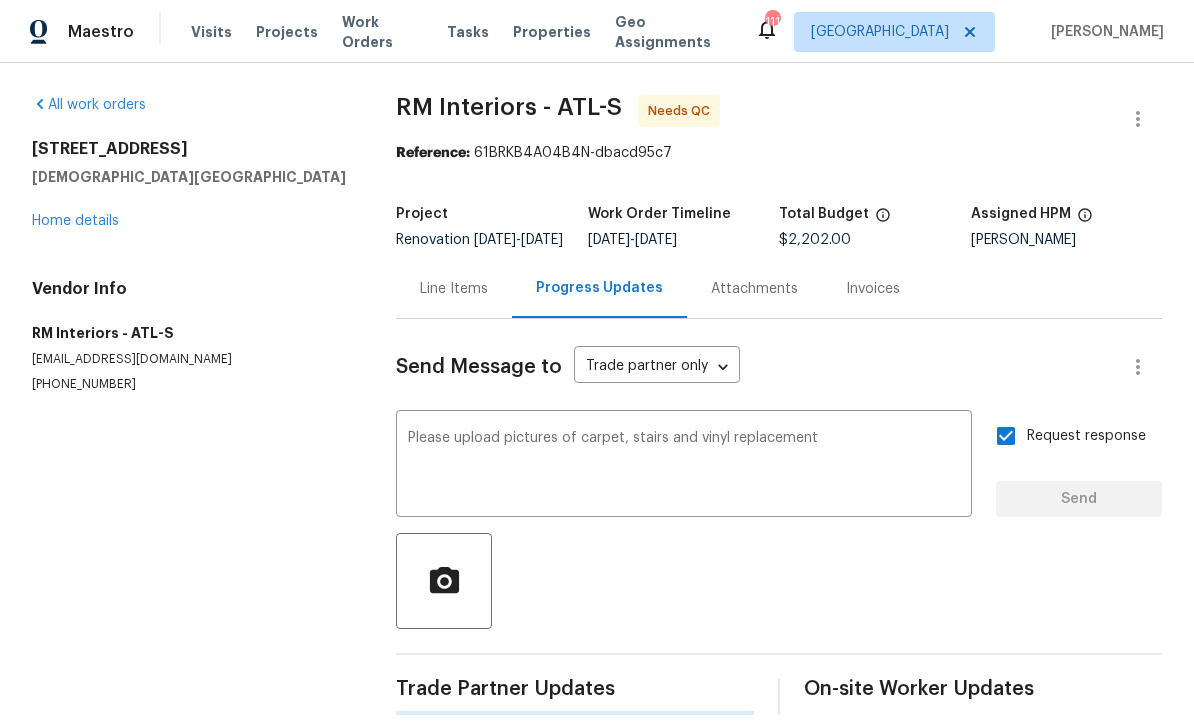 type 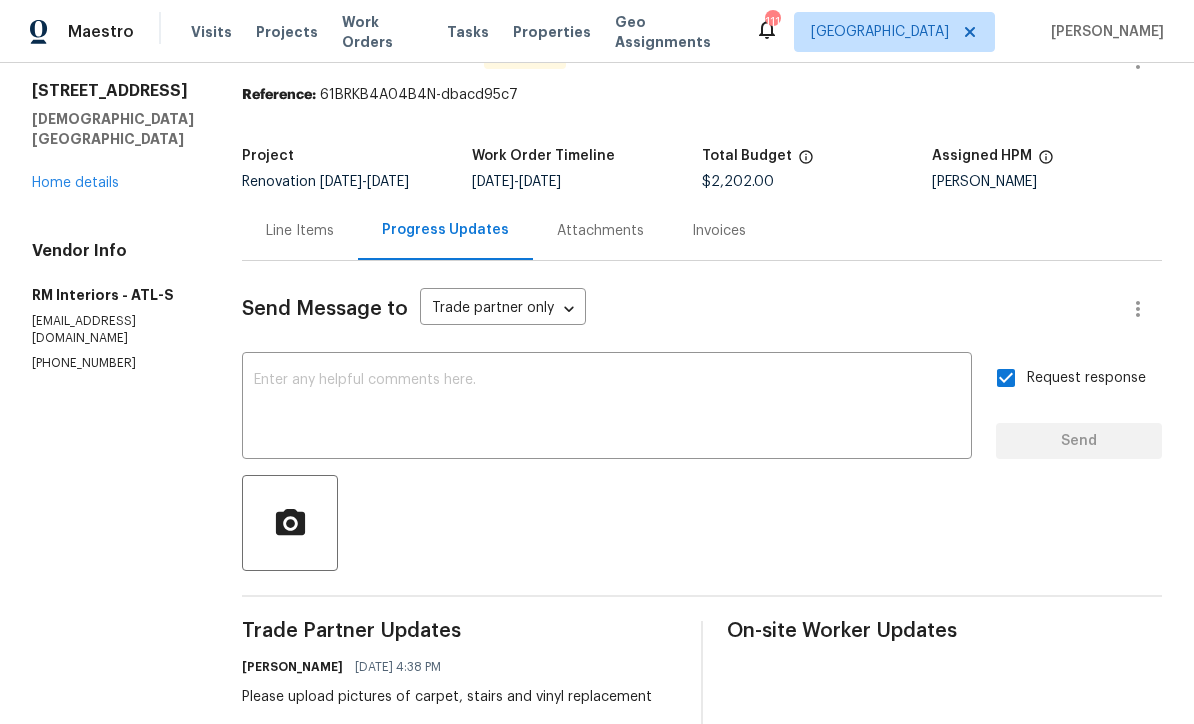 scroll, scrollTop: 47, scrollLeft: 0, axis: vertical 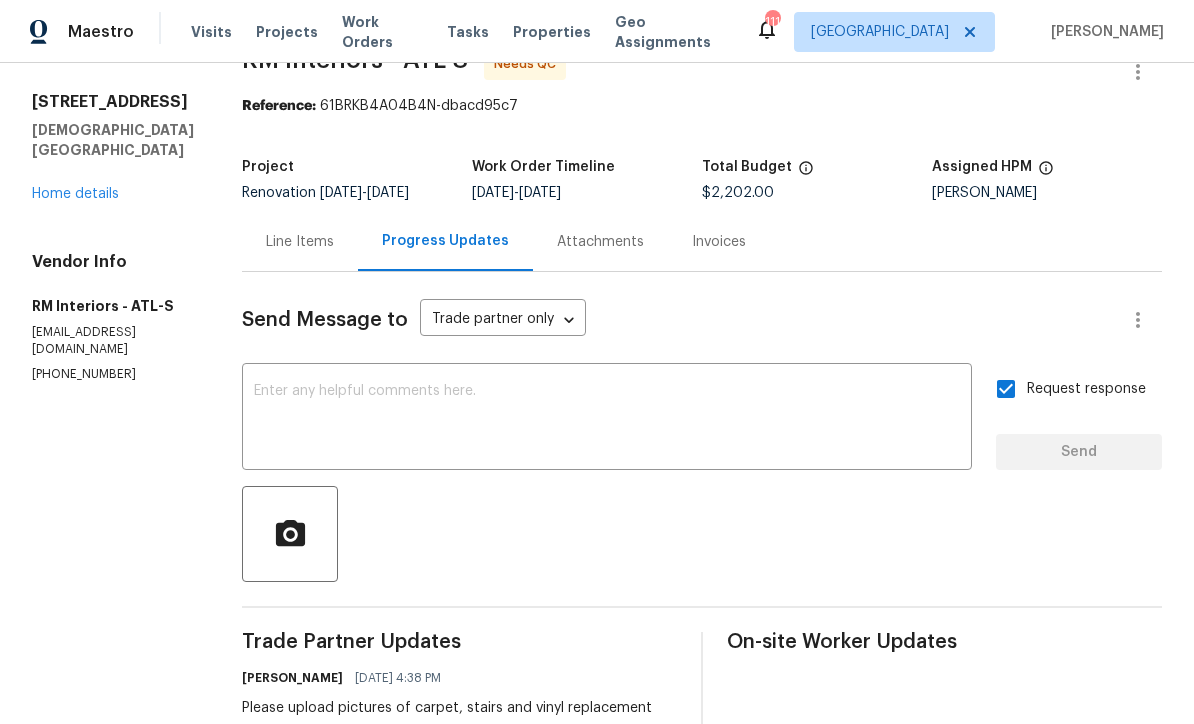 click on "Line Items" at bounding box center [300, 242] 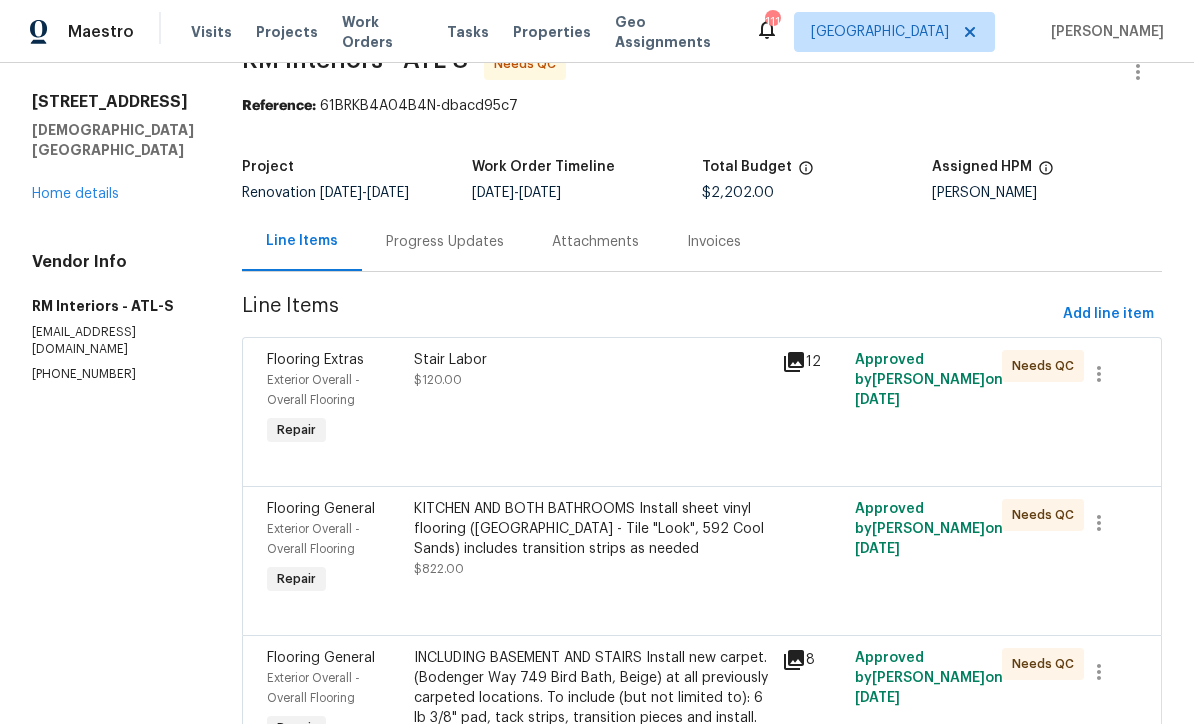 click on "$120.00" at bounding box center [438, 380] 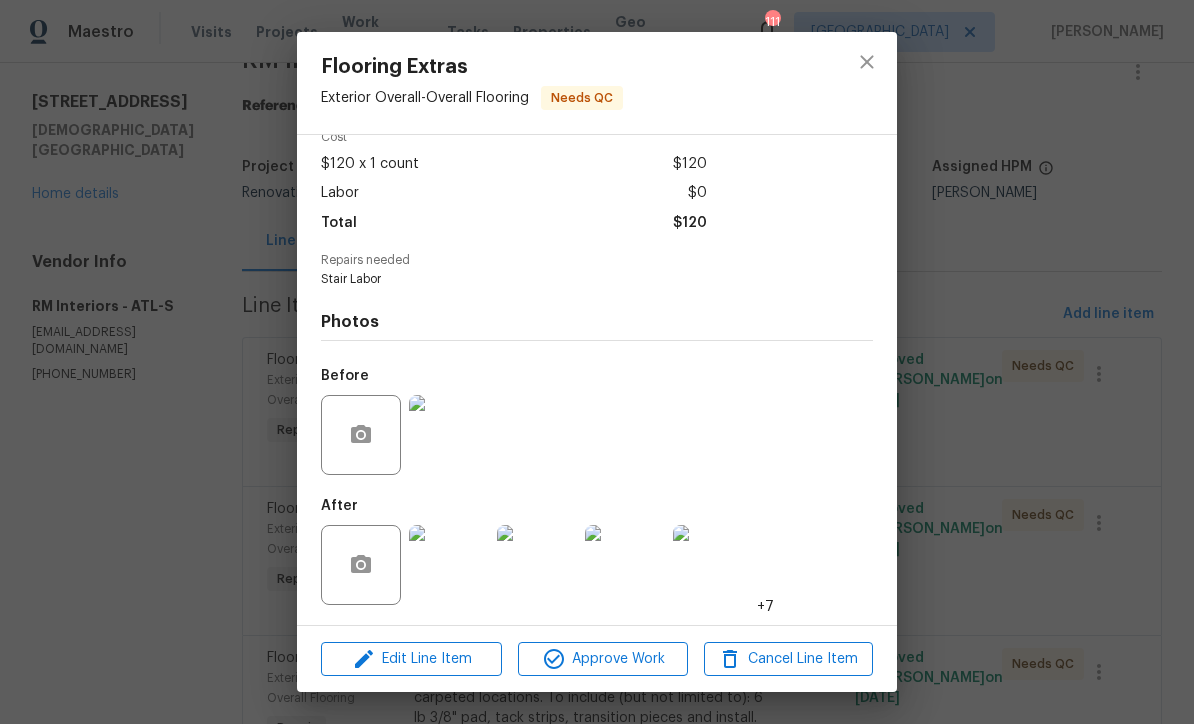 scroll, scrollTop: 102, scrollLeft: 0, axis: vertical 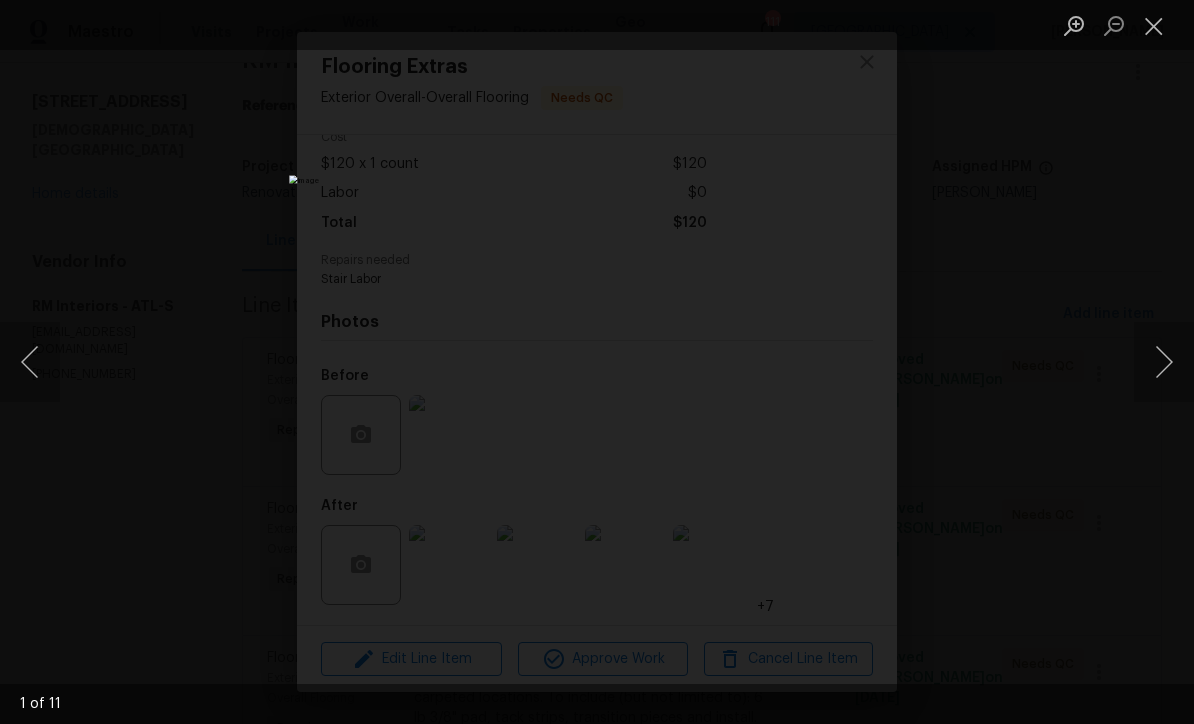 click at bounding box center [1164, 362] 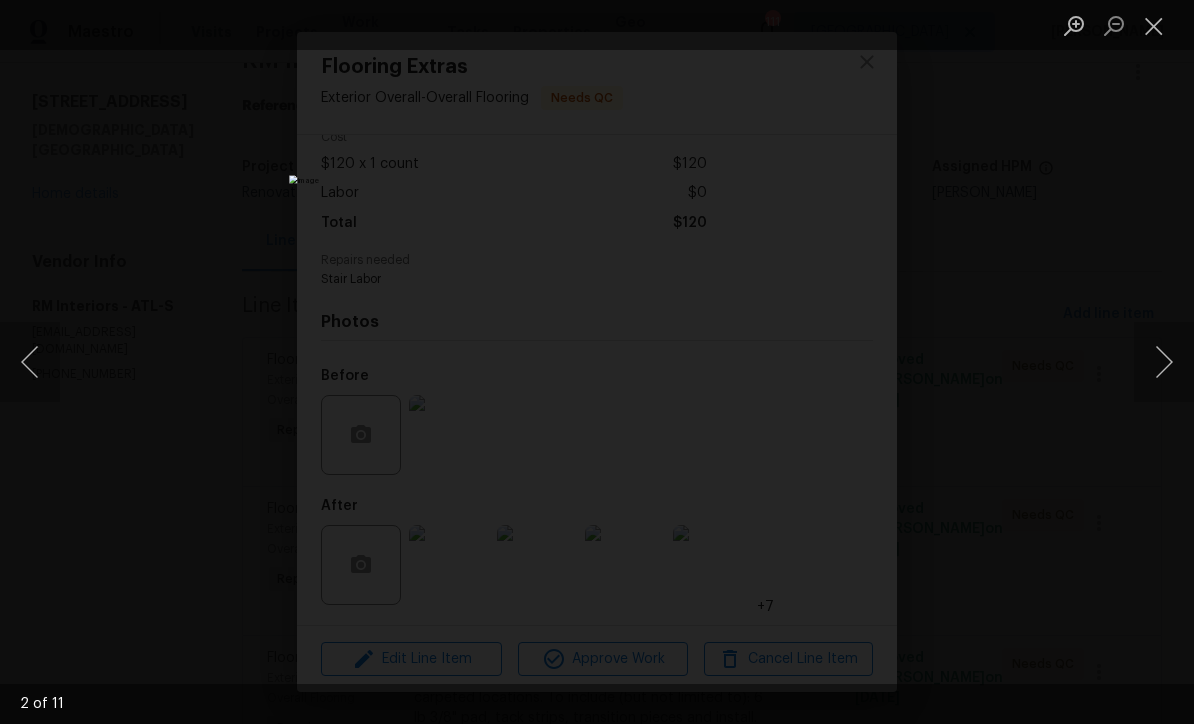 click at bounding box center (1164, 362) 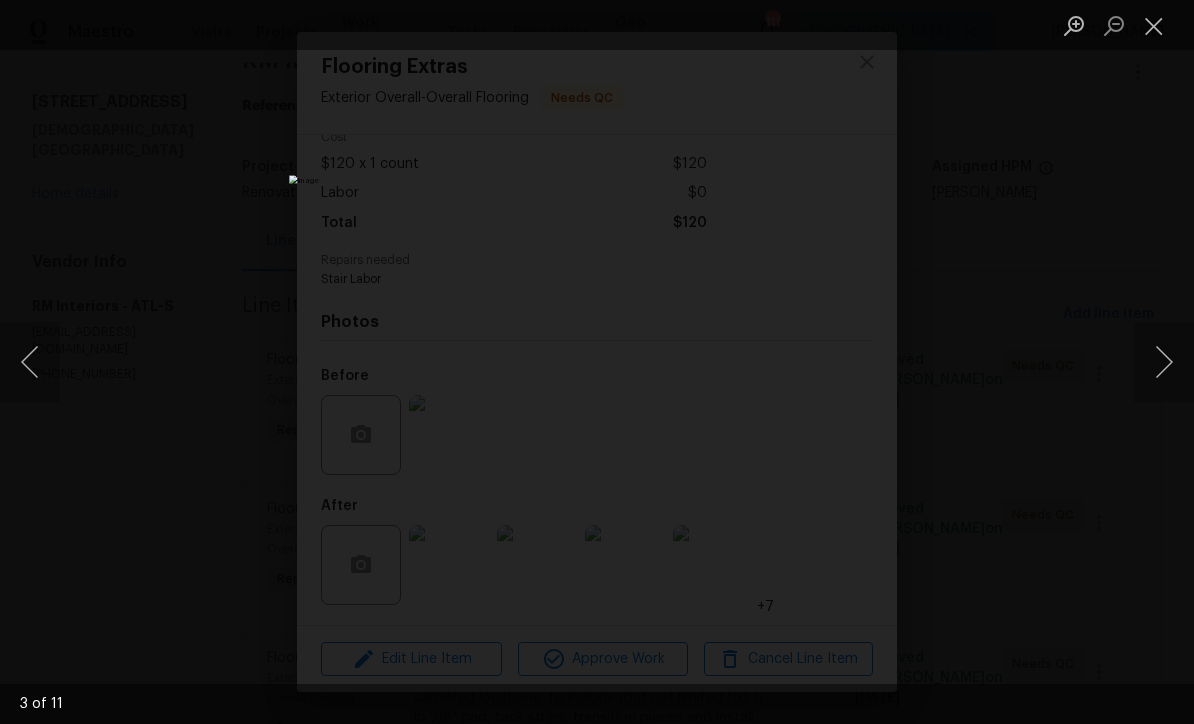 click at bounding box center (1164, 362) 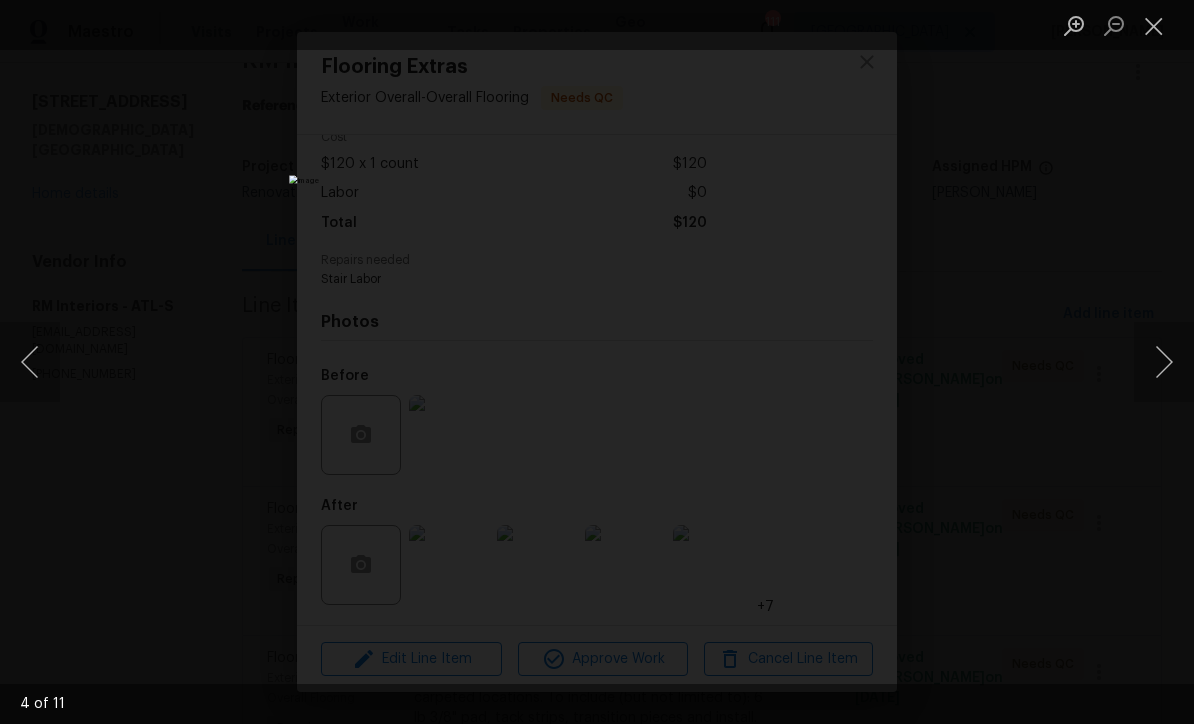 click at bounding box center [1164, 362] 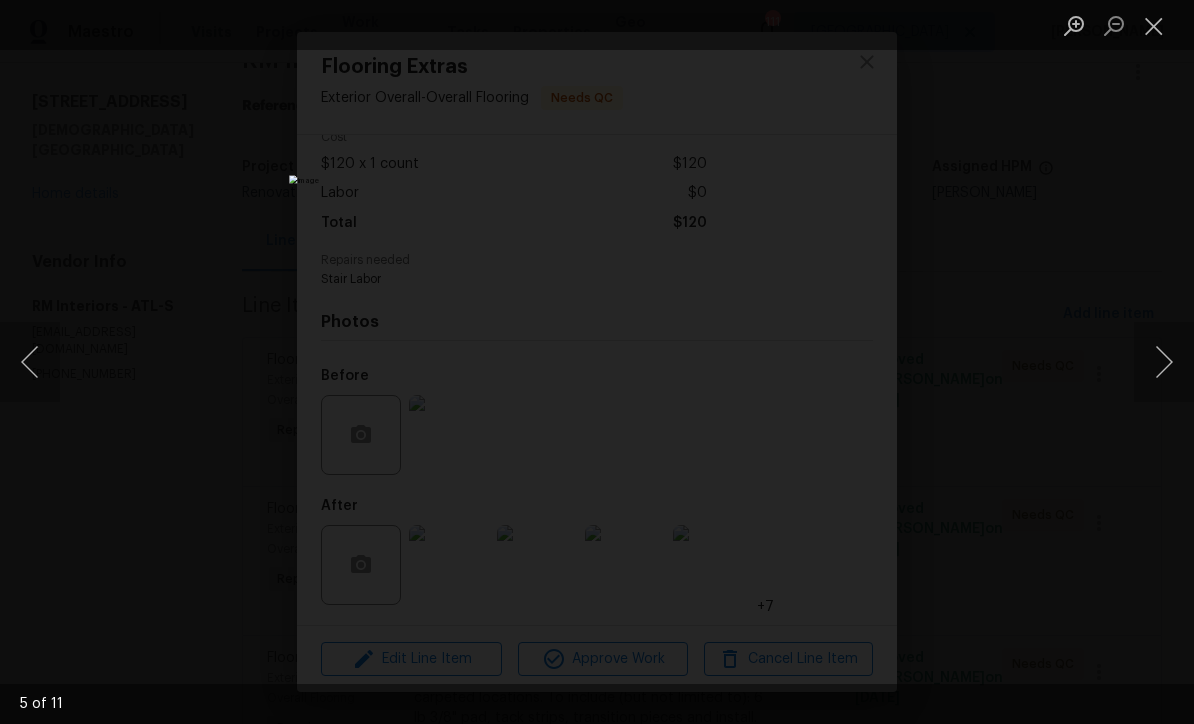 click at bounding box center (1164, 362) 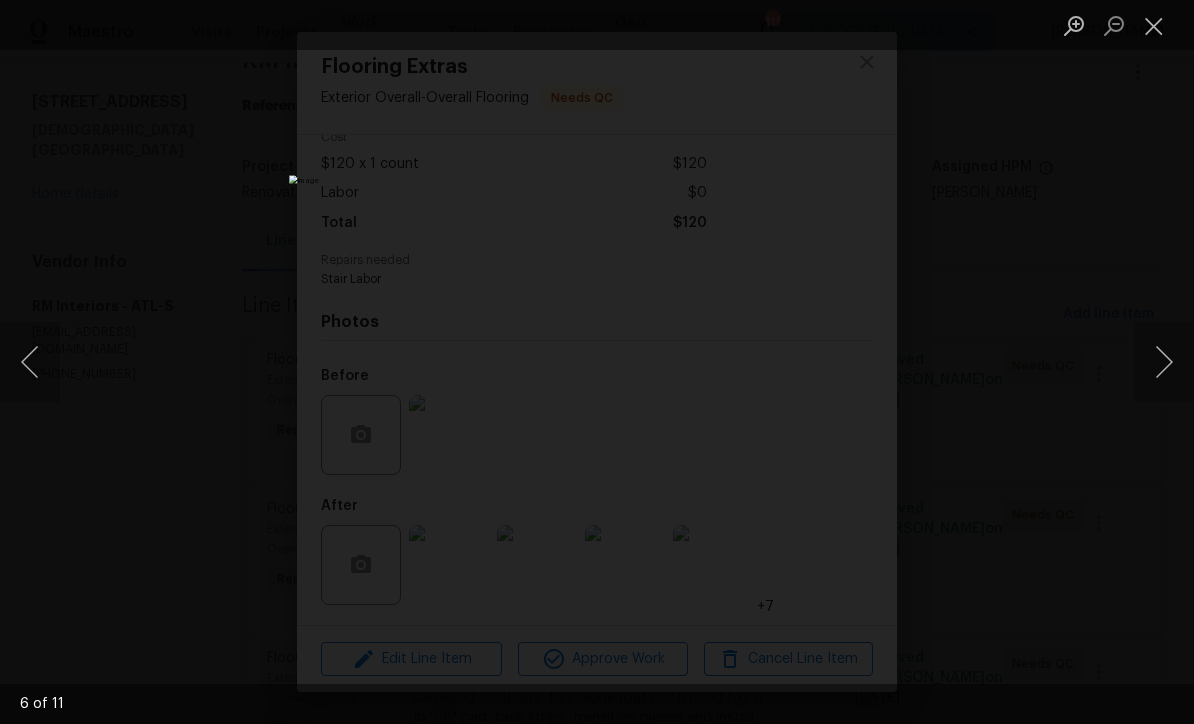 click at bounding box center (1164, 362) 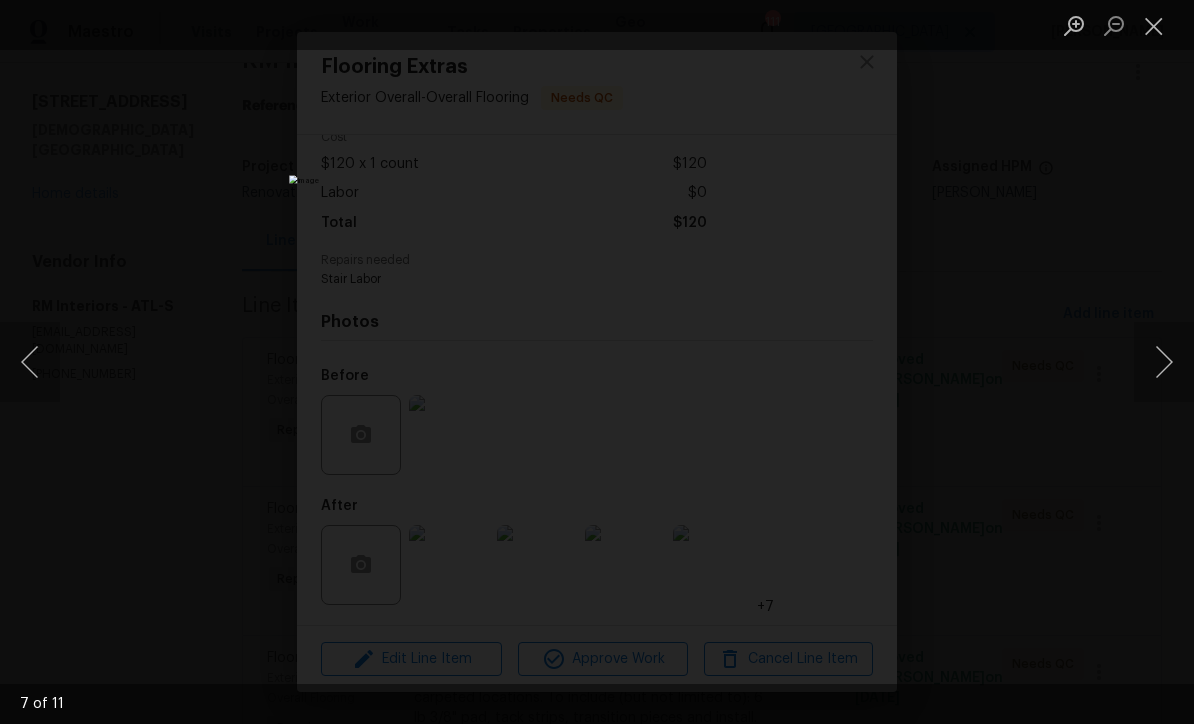 click at bounding box center [1164, 362] 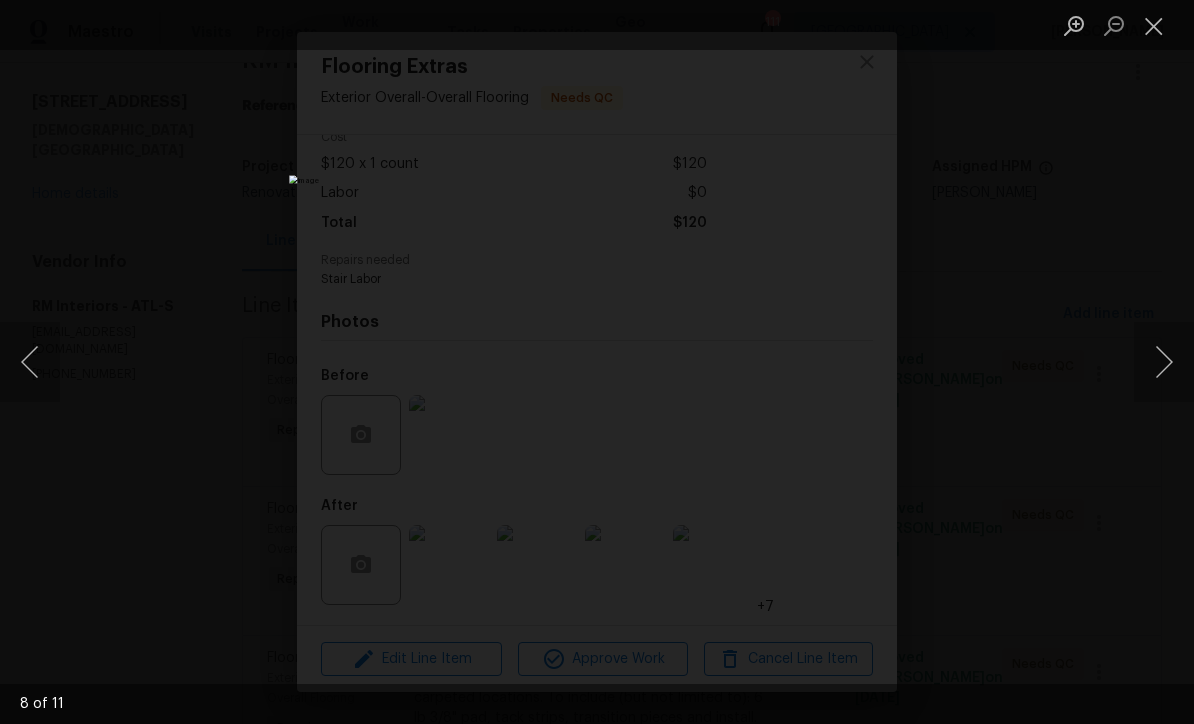 click at bounding box center [1164, 362] 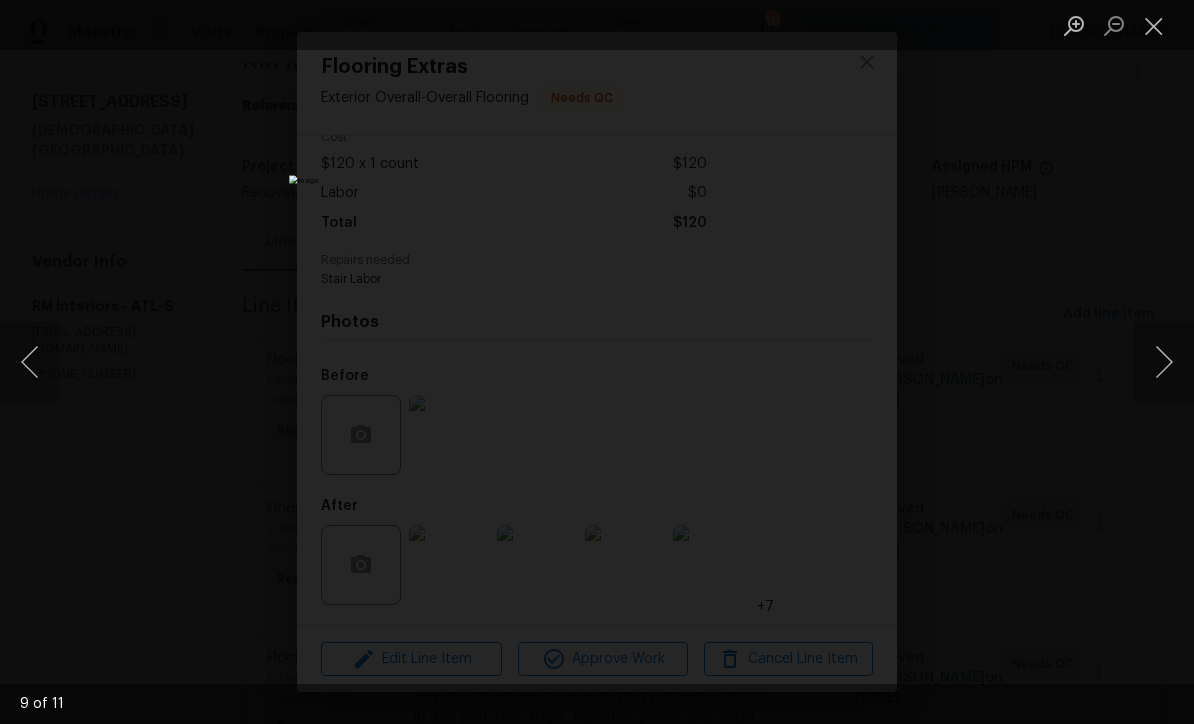 click at bounding box center [1164, 362] 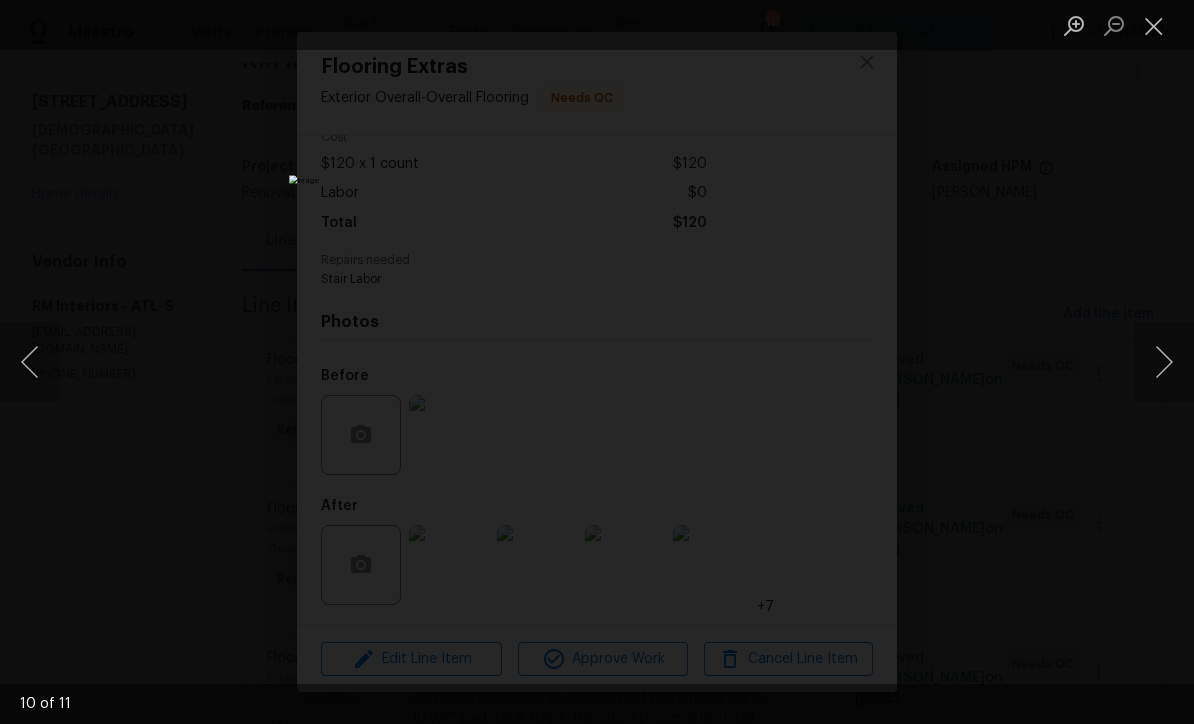 click at bounding box center [1164, 362] 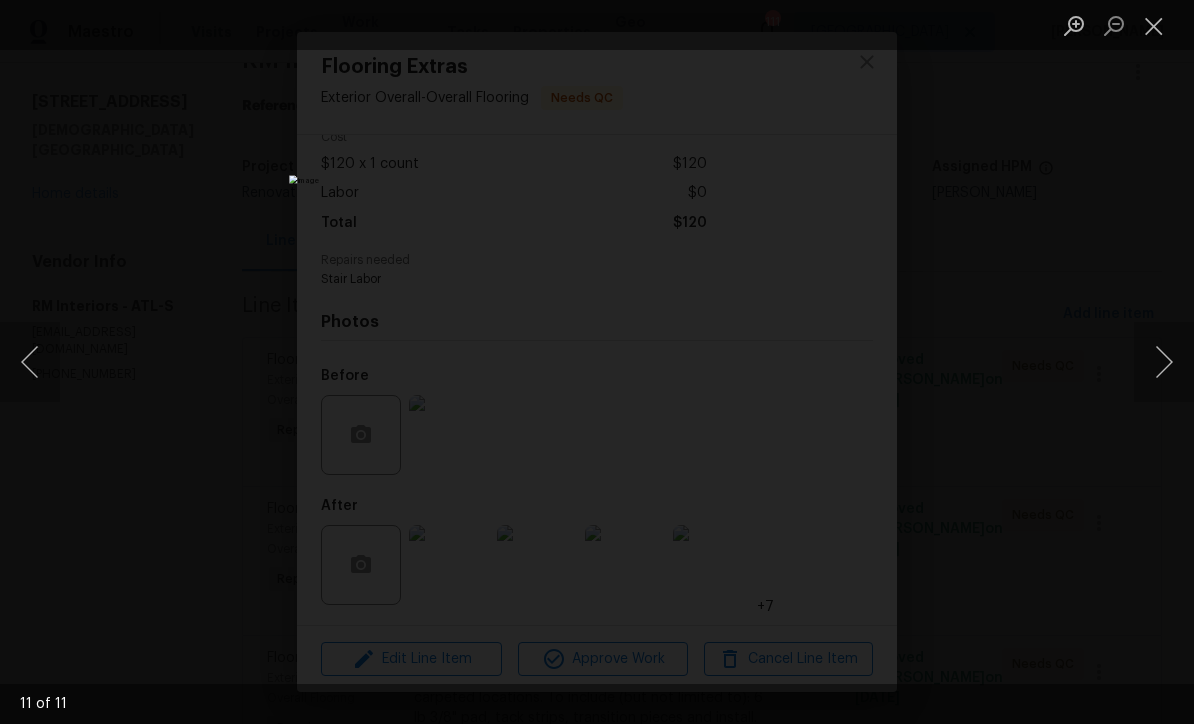 click at bounding box center [1164, 362] 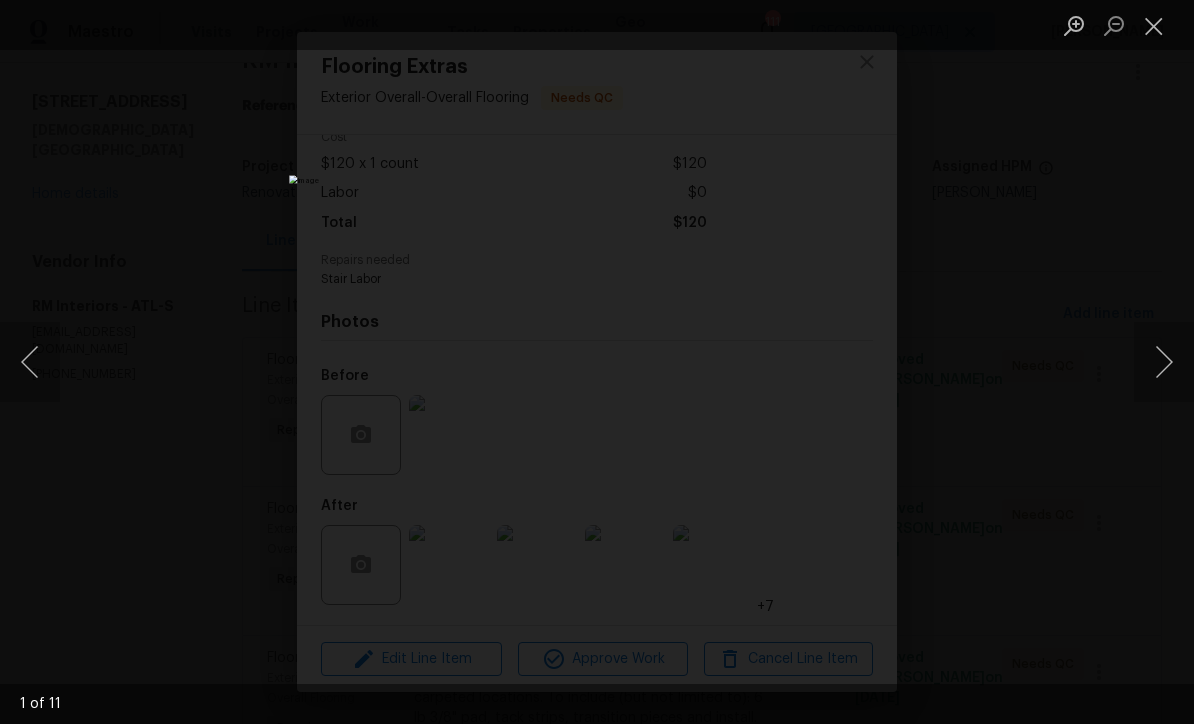 click at bounding box center (1164, 362) 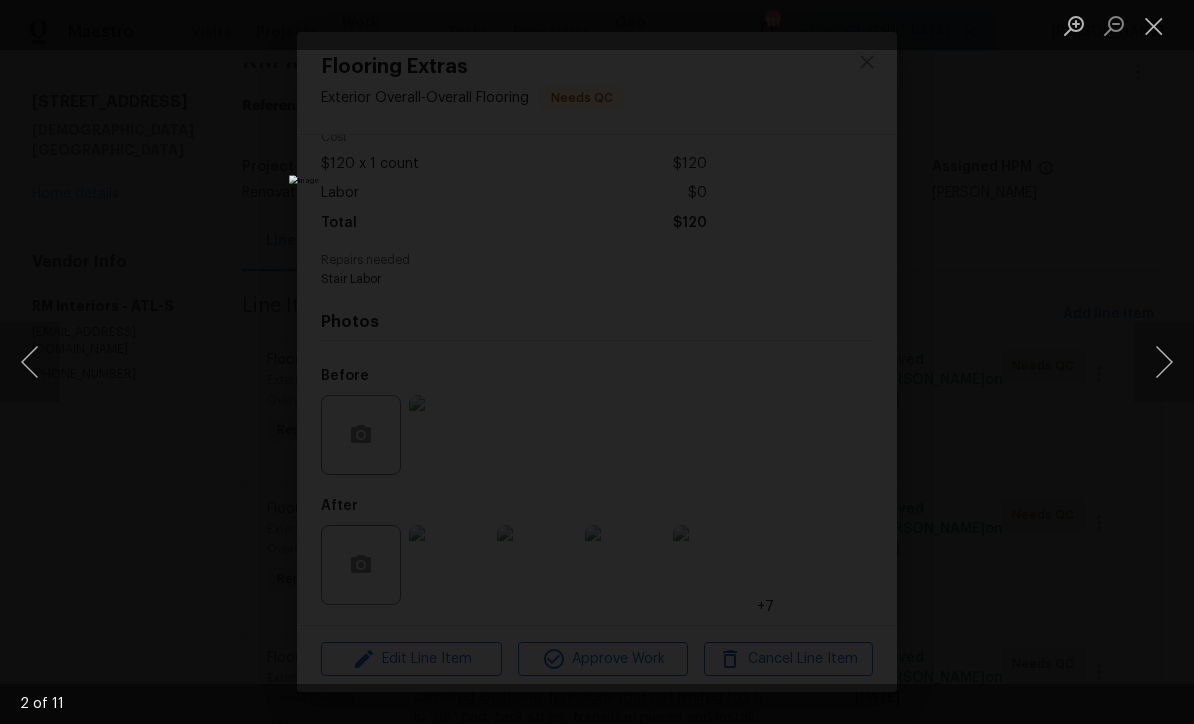 click at bounding box center (1164, 362) 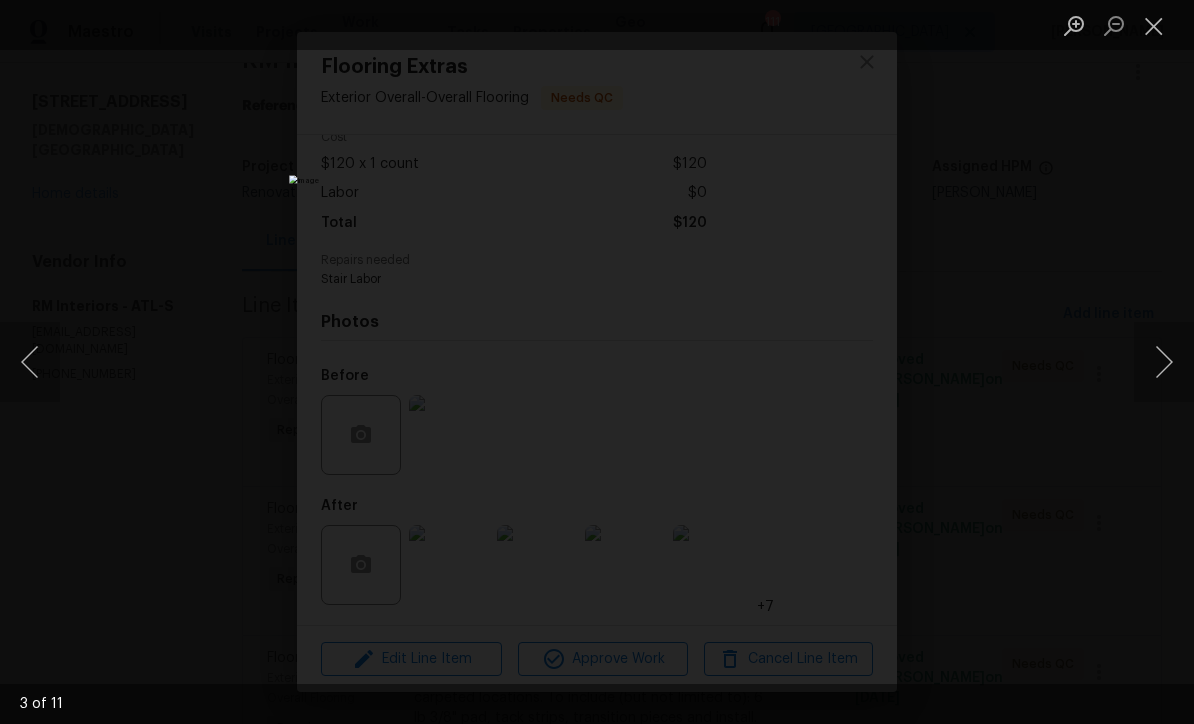 click at bounding box center (1164, 362) 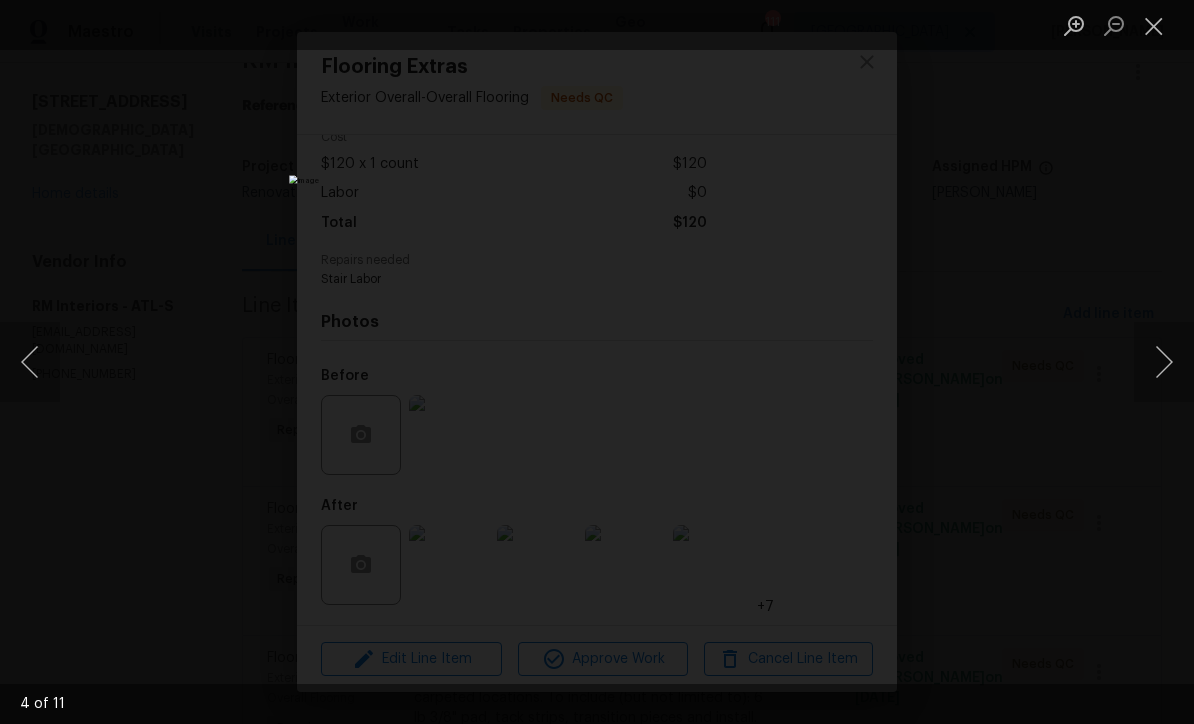 click at bounding box center [1154, 25] 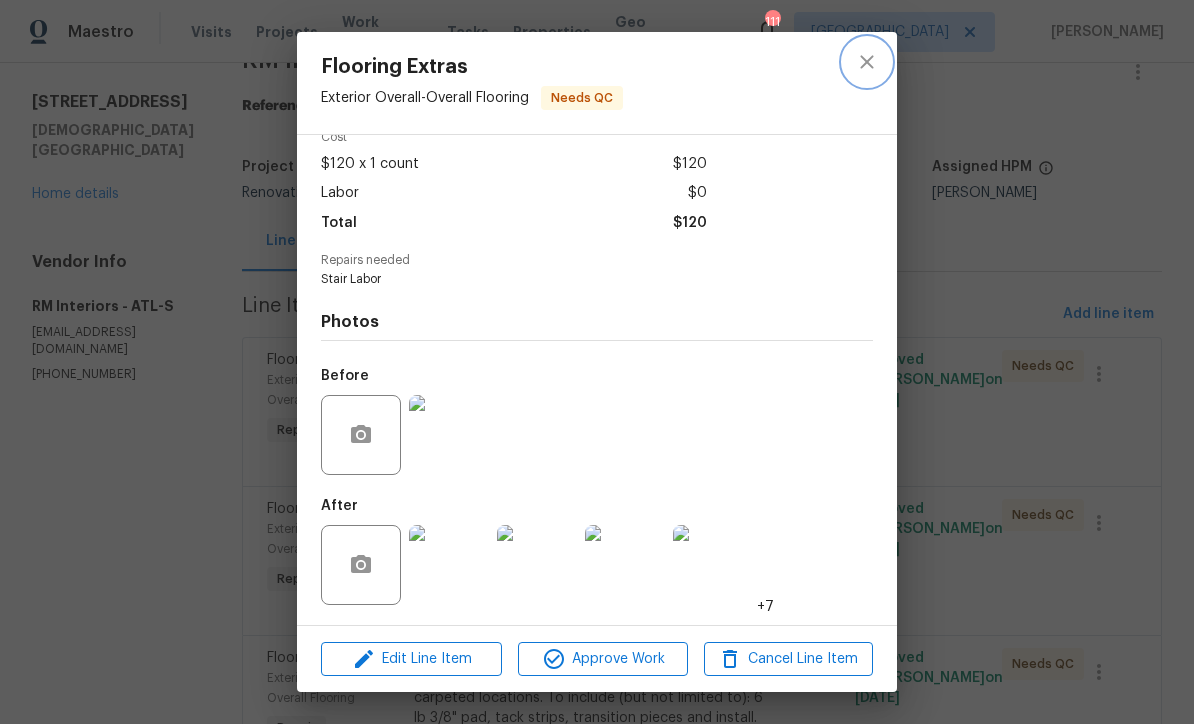 click 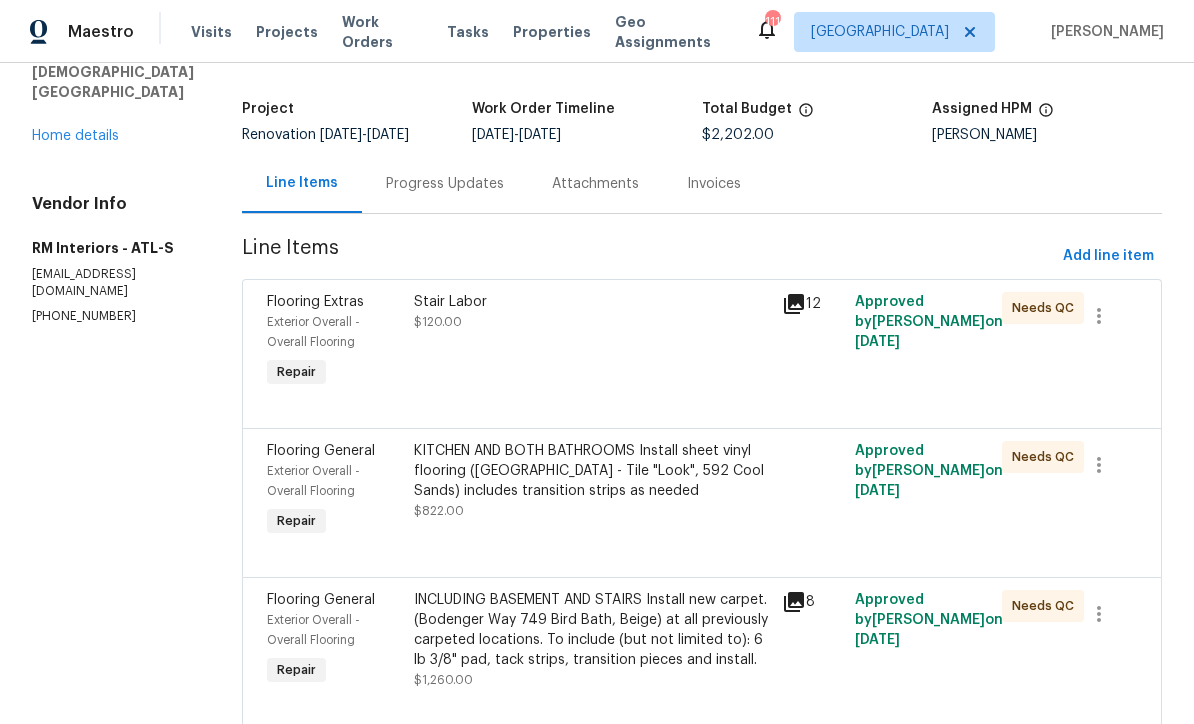 scroll, scrollTop: 104, scrollLeft: 0, axis: vertical 